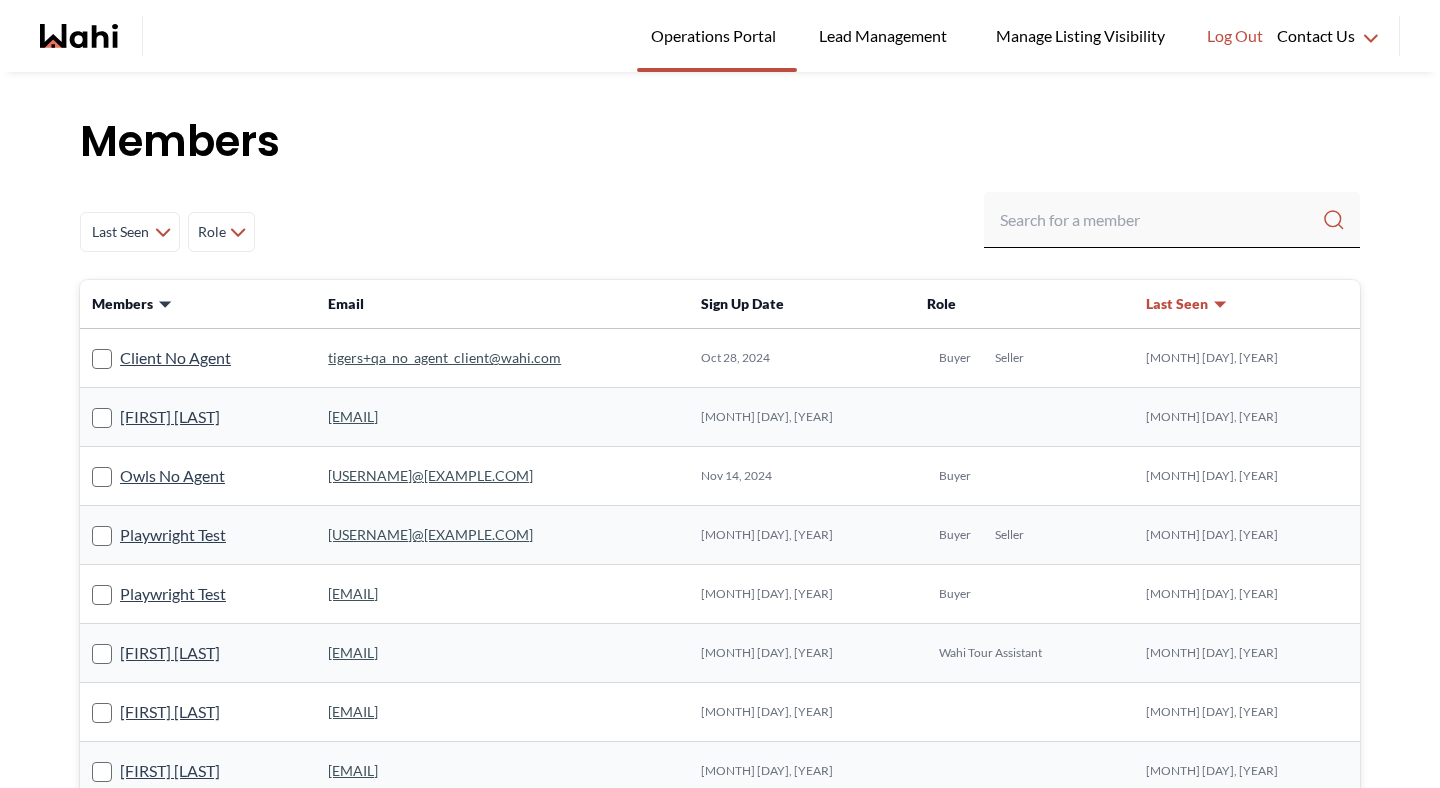 scroll, scrollTop: 0, scrollLeft: 0, axis: both 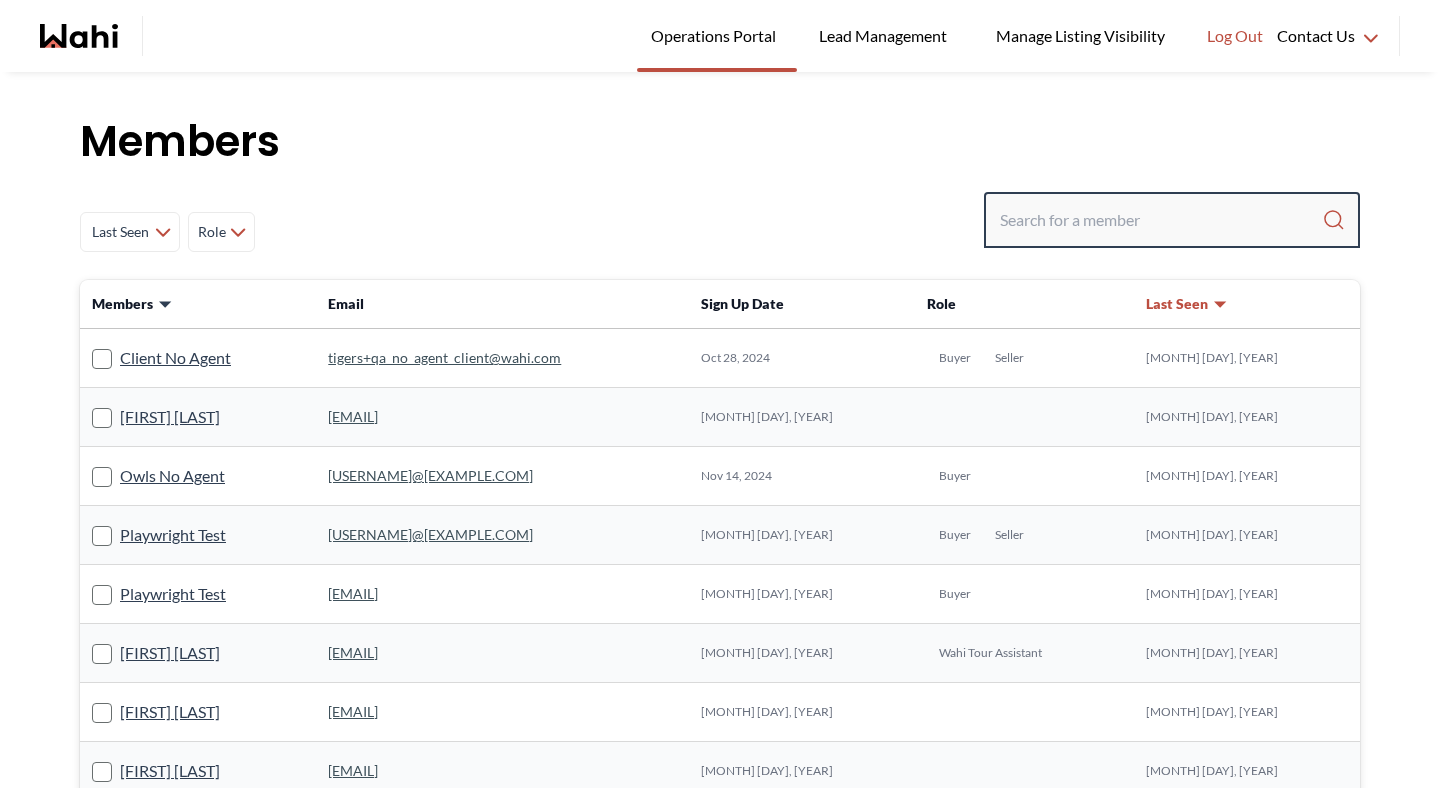 click at bounding box center [1161, 220] 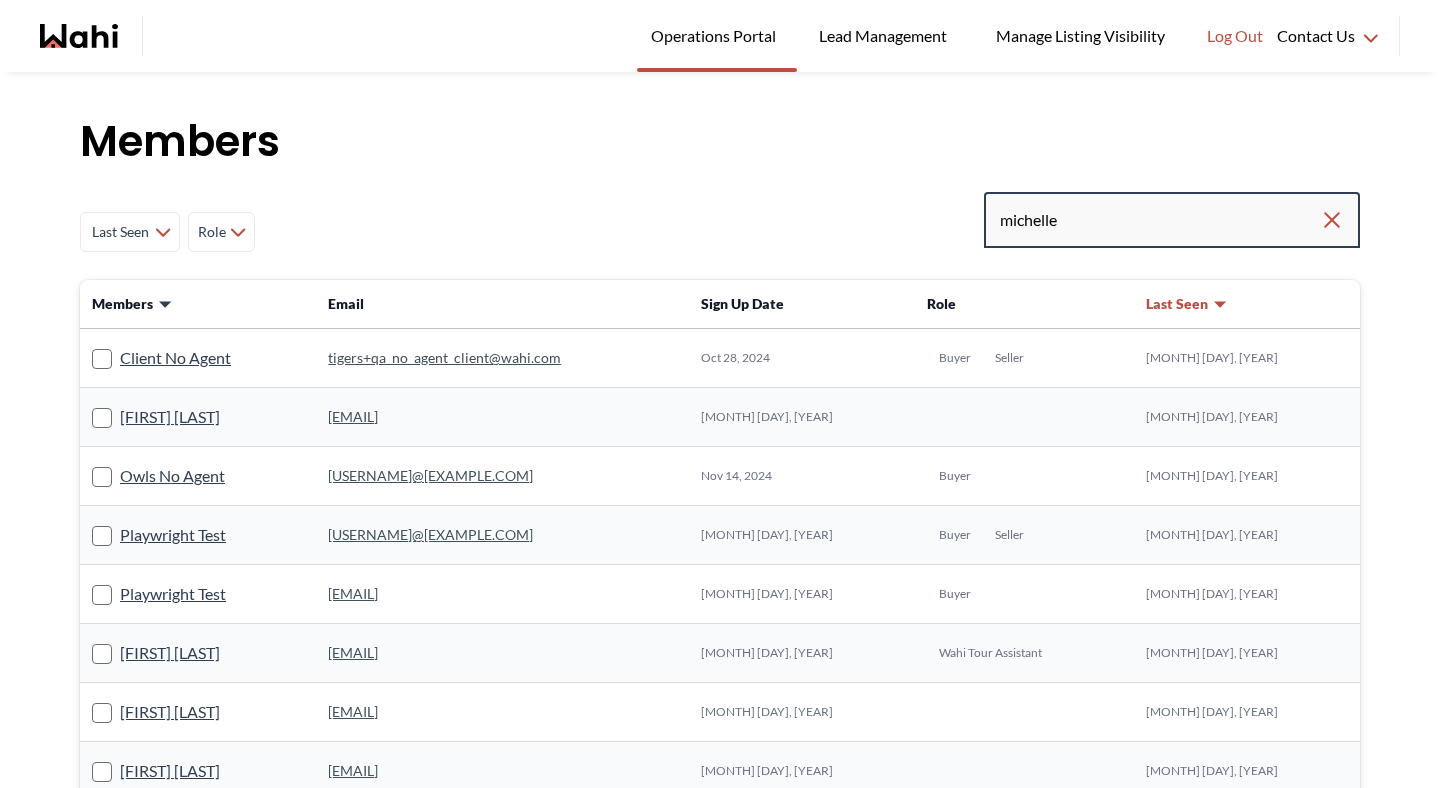 type on "michelle" 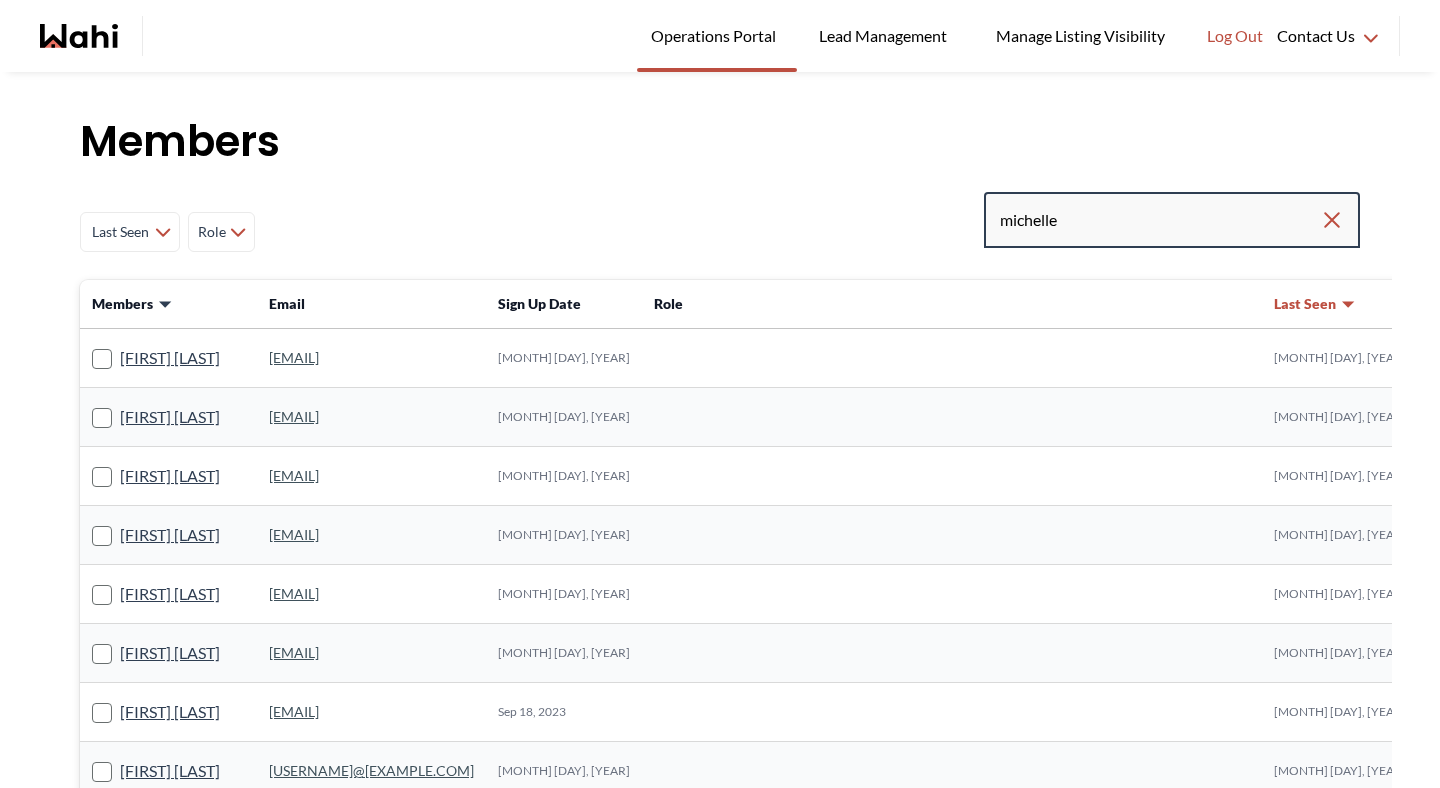 click on "michelle" at bounding box center (1160, 220) 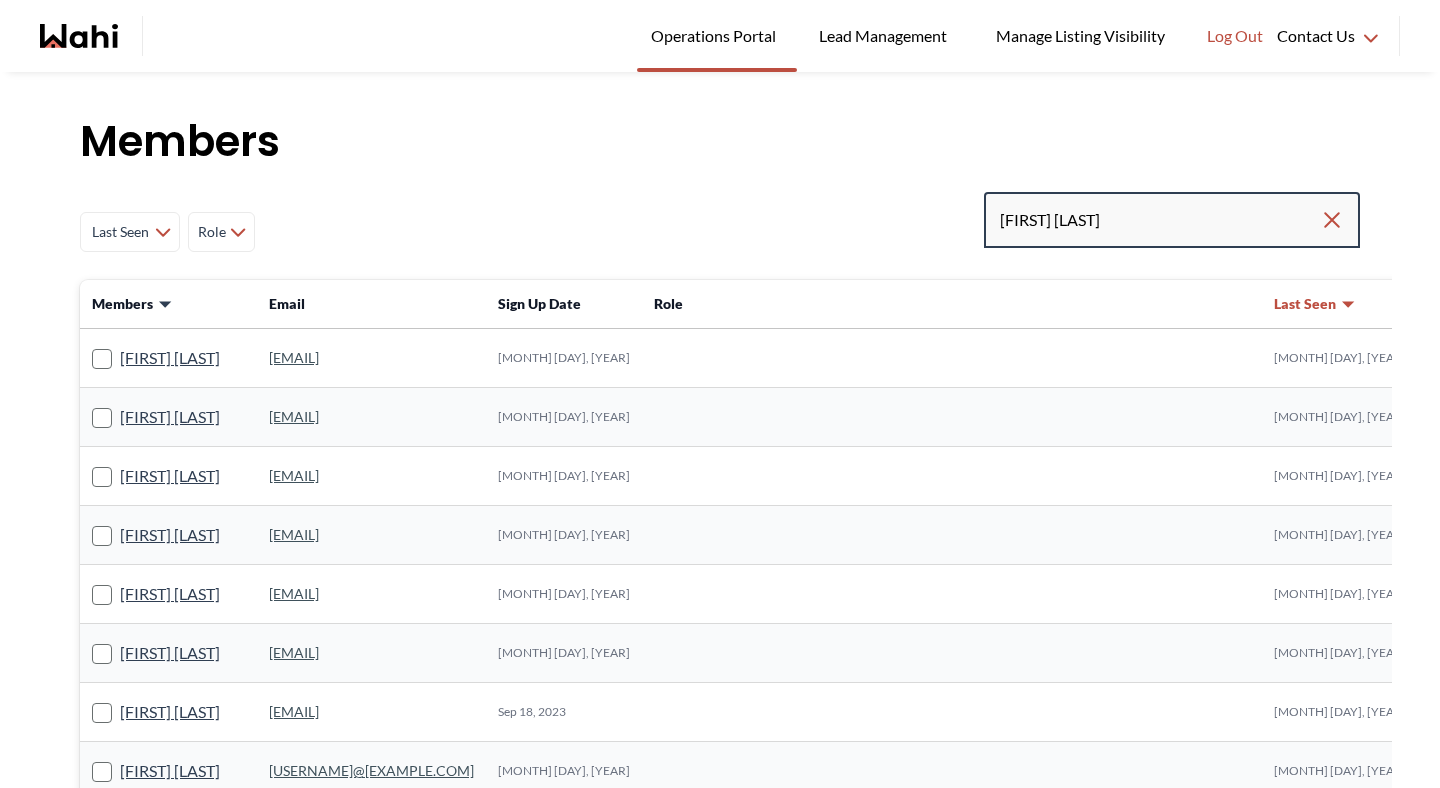 type on "michelle ryck" 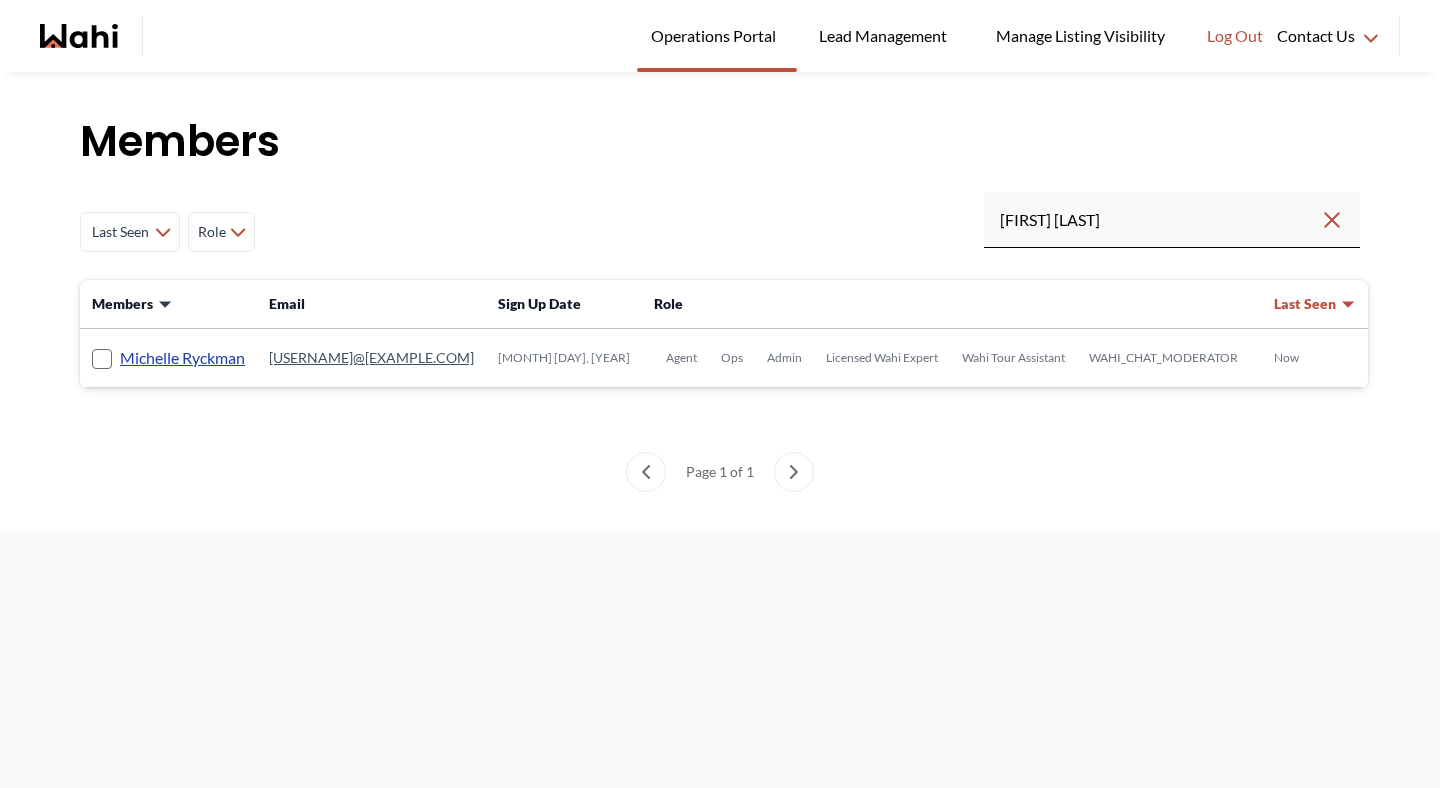 click on "Michelle Ryckman" at bounding box center (182, 358) 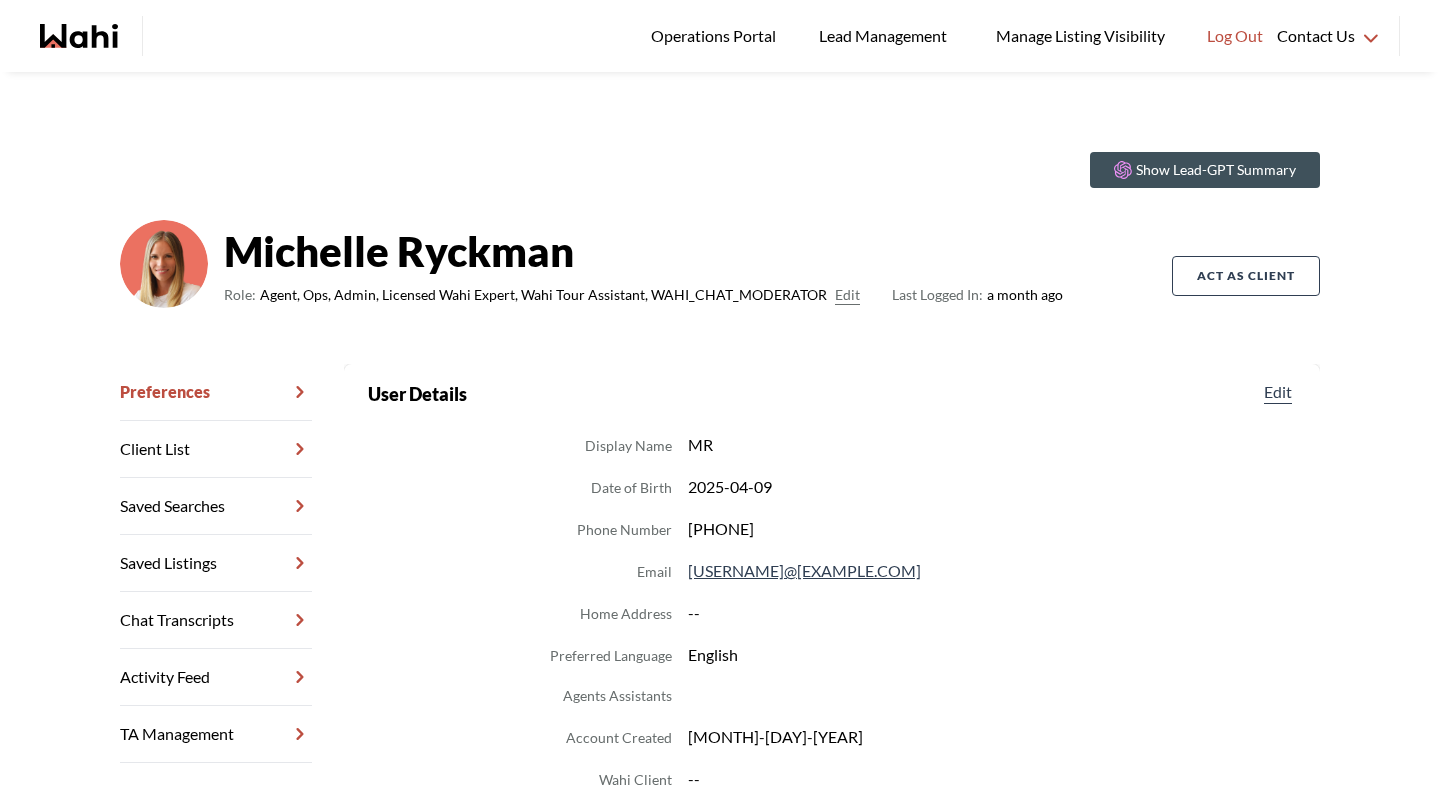 click on "Chat Transcripts" at bounding box center [216, 620] 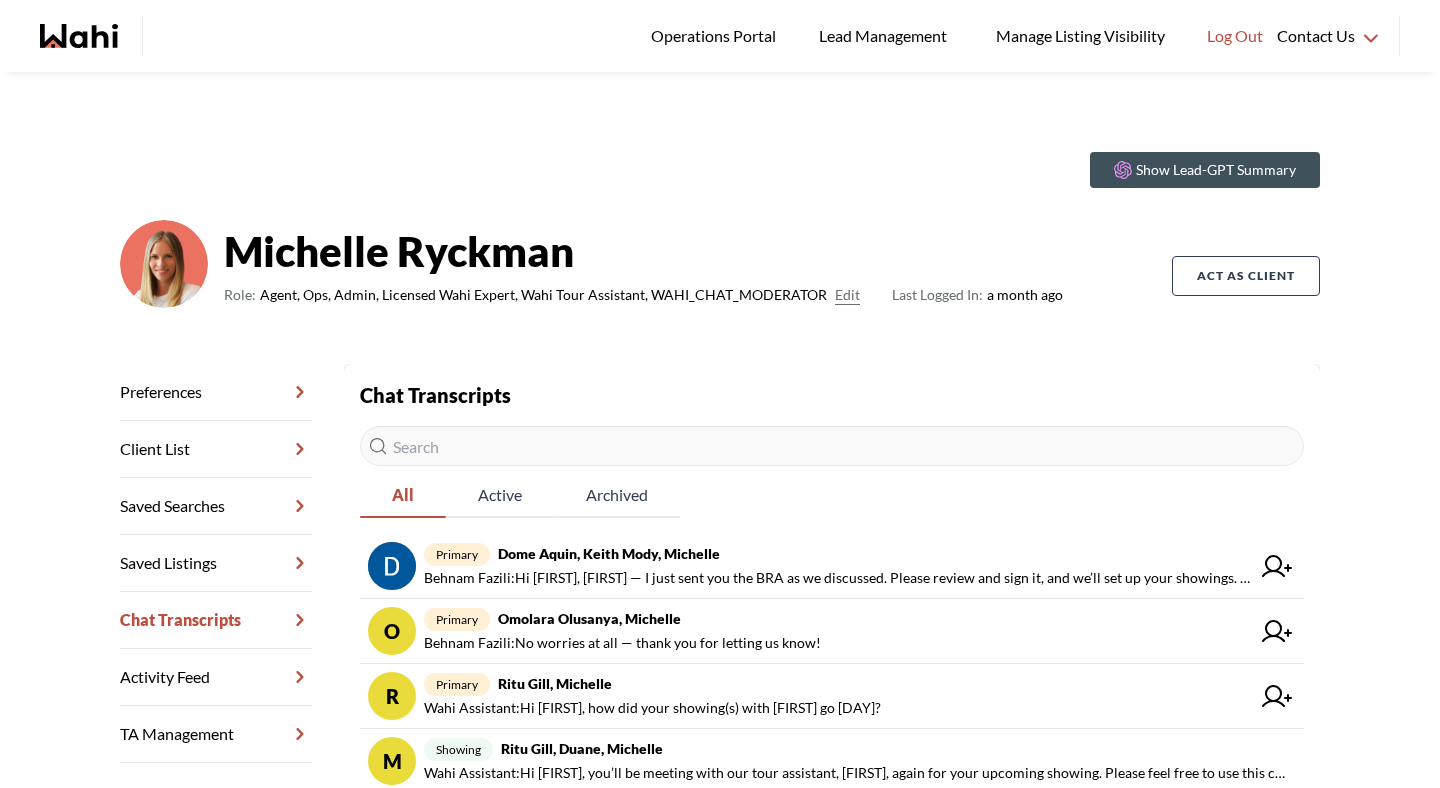 scroll, scrollTop: 263, scrollLeft: 0, axis: vertical 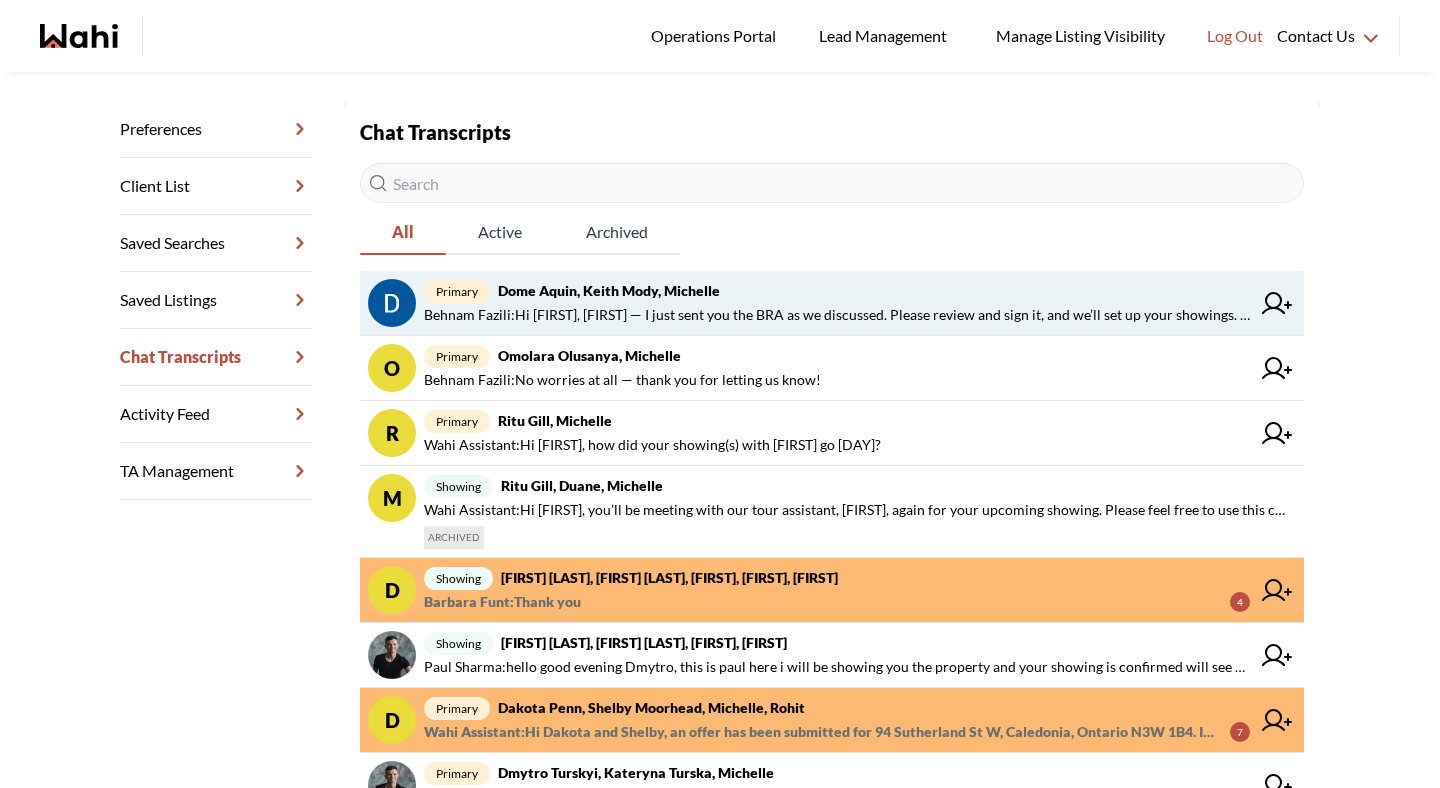 click on "Behnam Fazili :  Hi Dome, Keith — I just sent you the BRA as we discussed. Please review and sign it, and we’ll set up your showings. Let me know if you have any questions!" at bounding box center [837, 315] 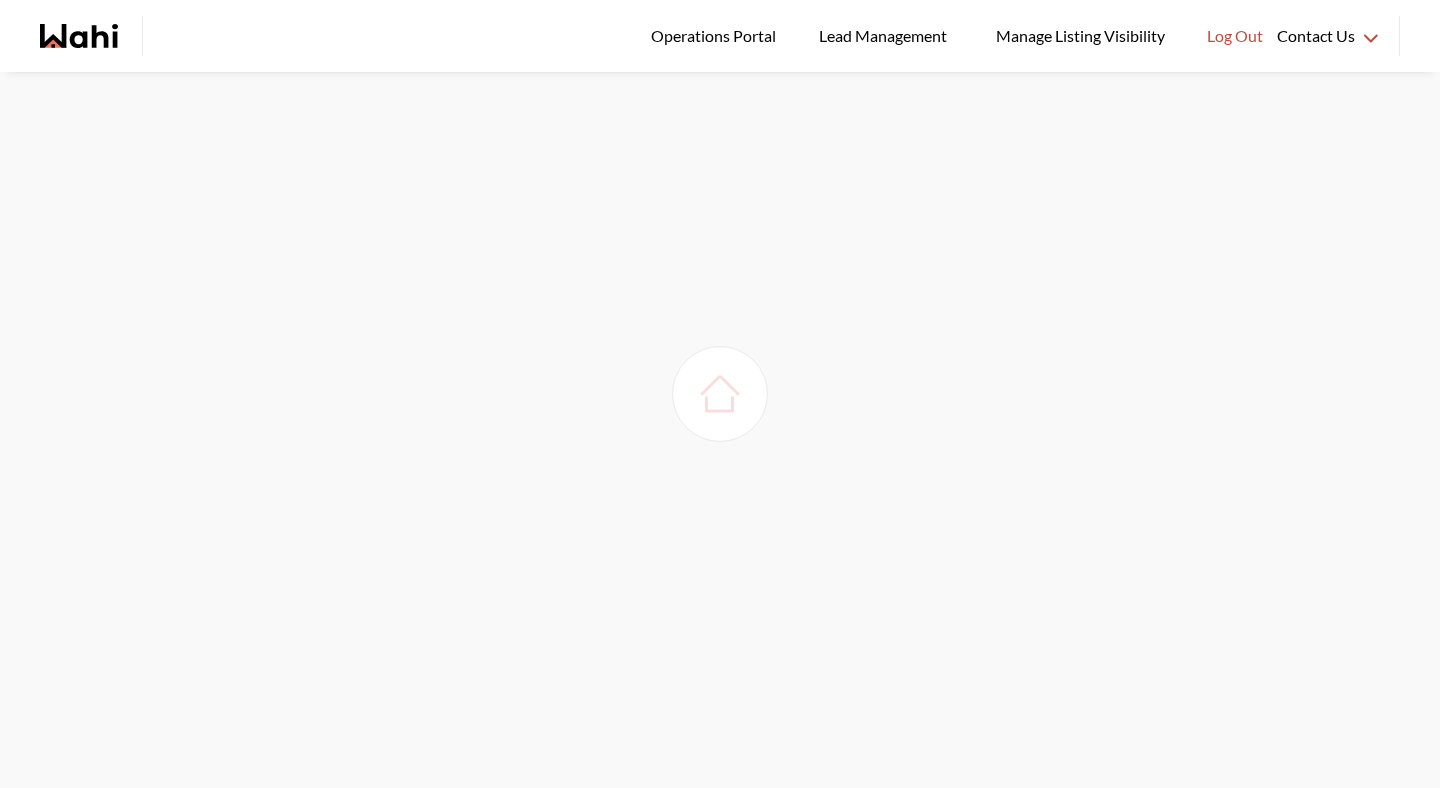 scroll, scrollTop: 0, scrollLeft: 0, axis: both 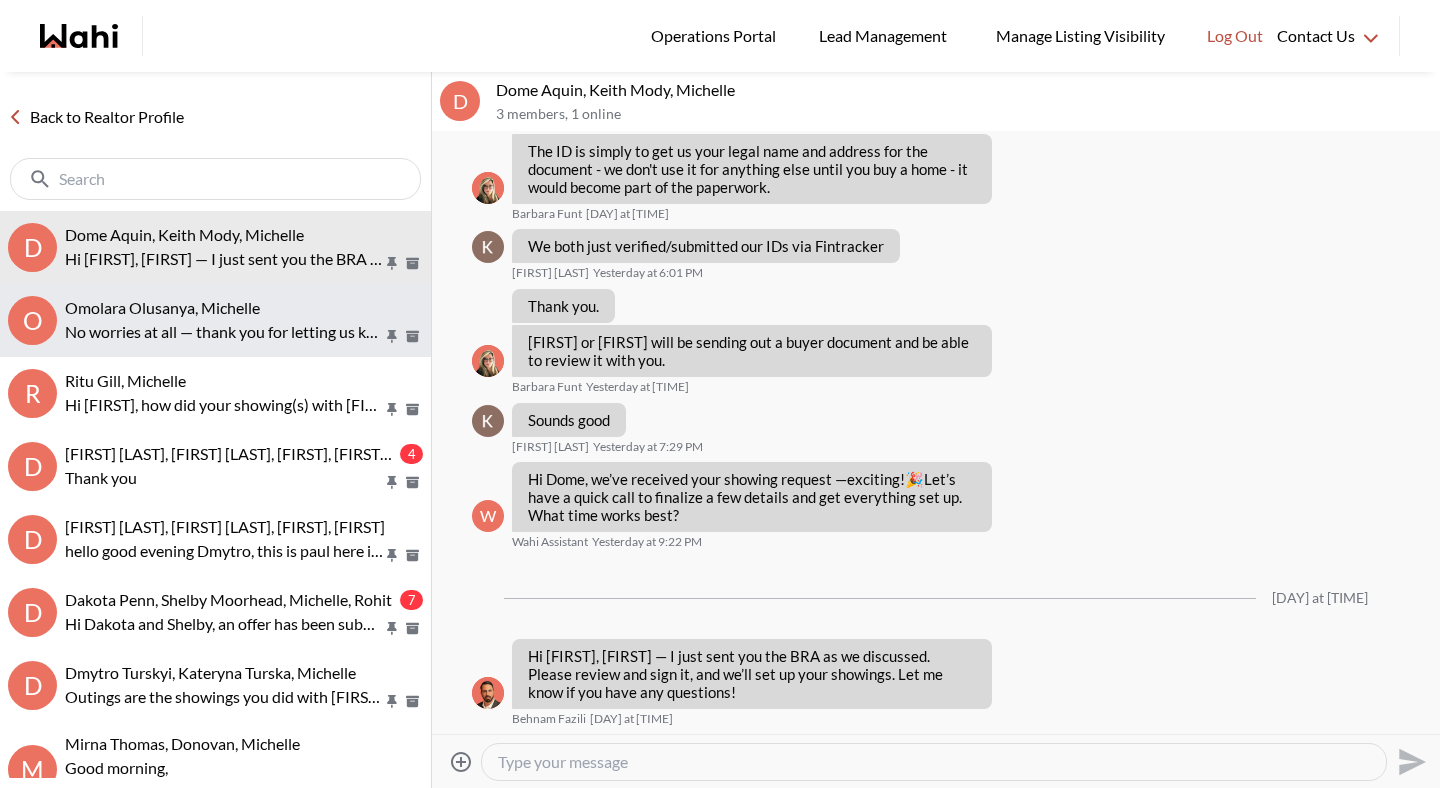 click on "O Omolara Olusanya, Michelle No worries at all — thank you for letting us know!" at bounding box center [215, 320] 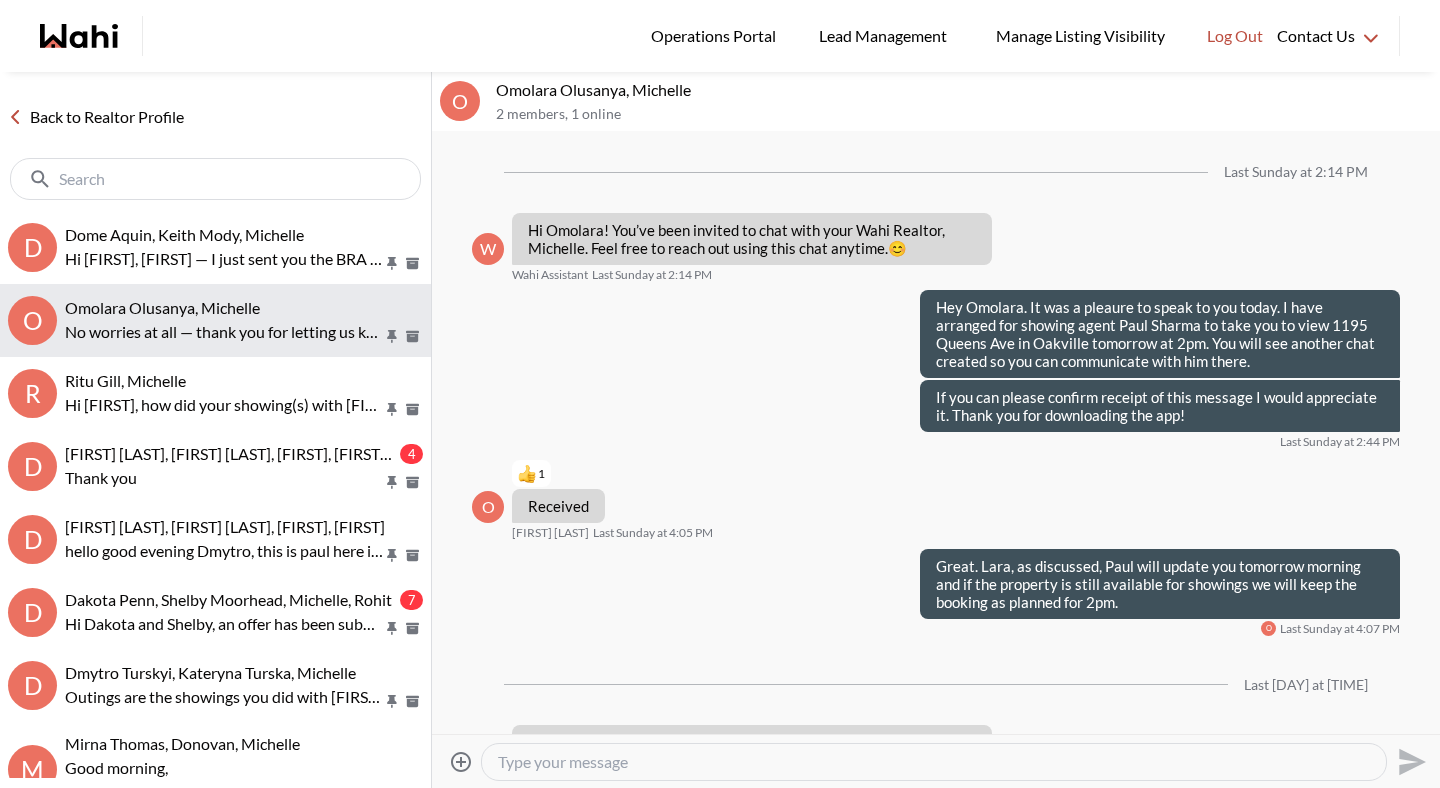 scroll, scrollTop: 789, scrollLeft: 0, axis: vertical 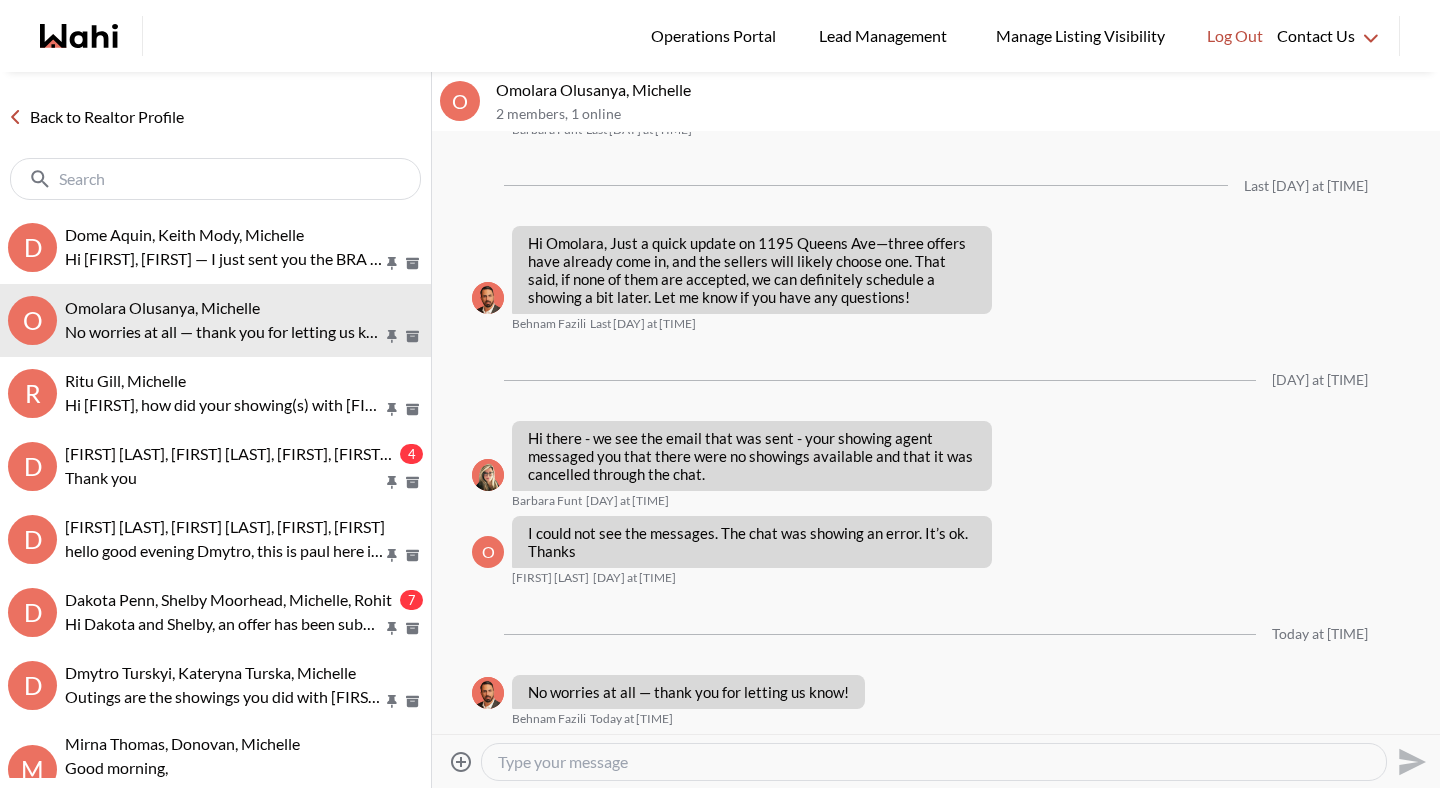 click at bounding box center (934, 762) 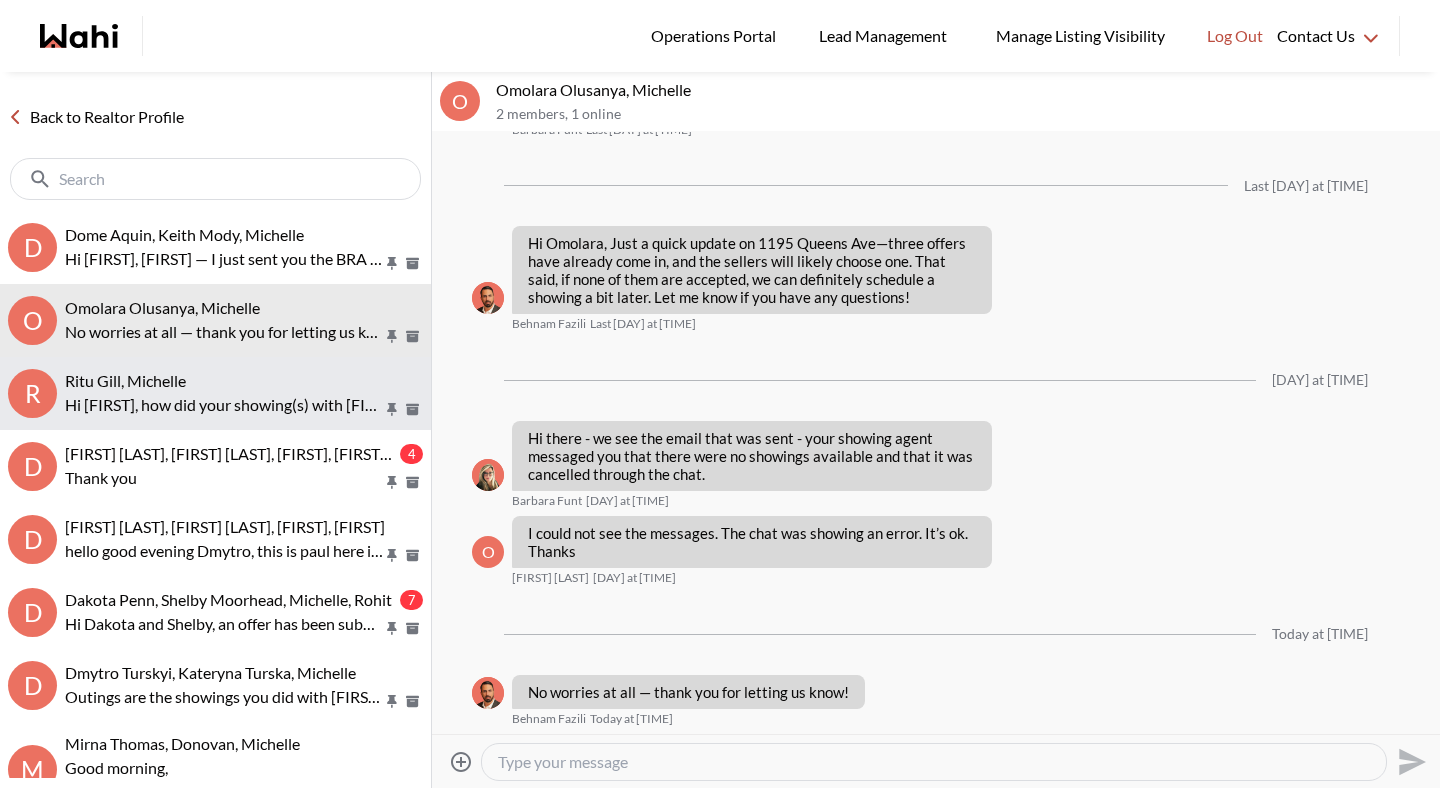 click on "R Ritu Gill, Michelle Hi Ritu, how did your showing(s) with Duane go yesterday?" at bounding box center [215, 393] 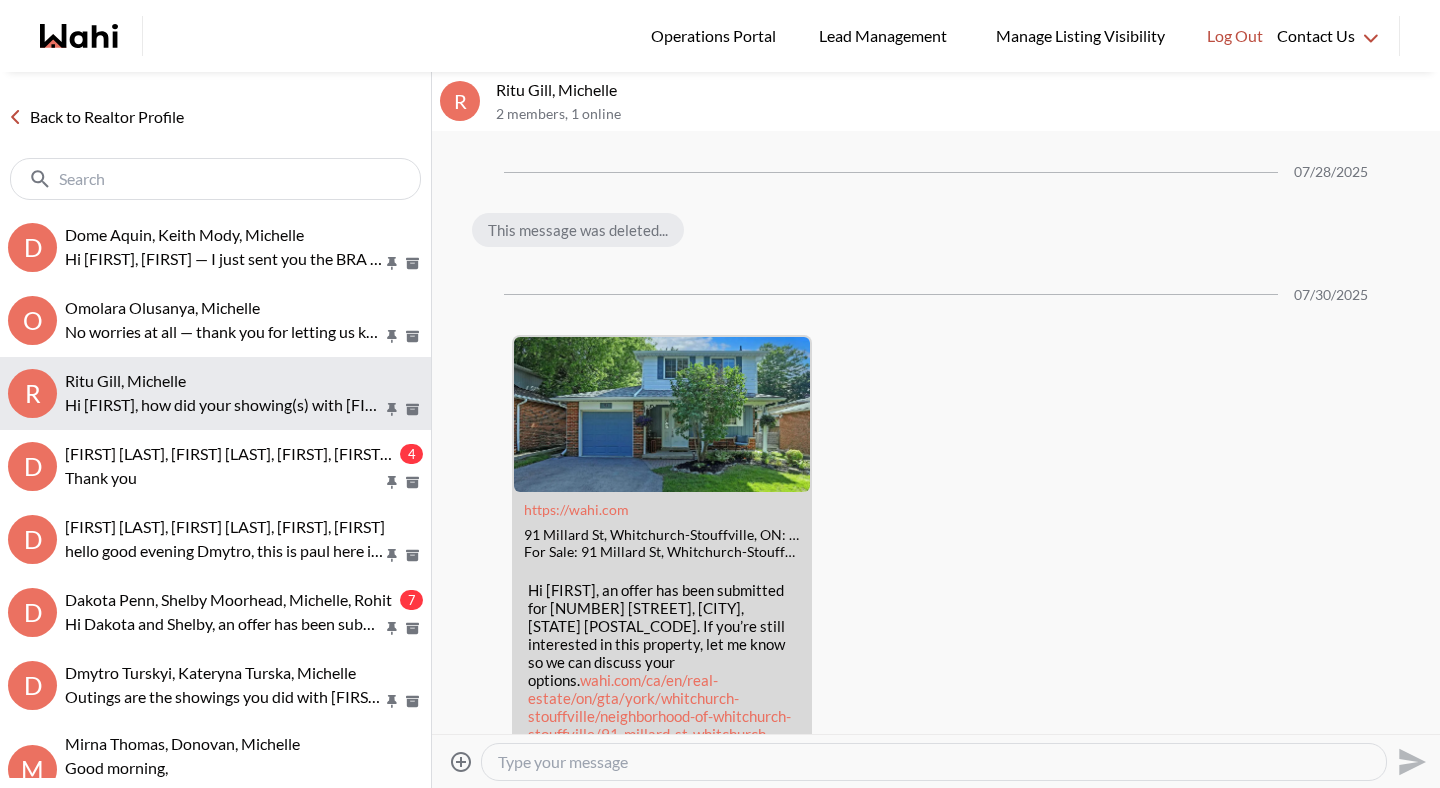 scroll, scrollTop: 3171, scrollLeft: 0, axis: vertical 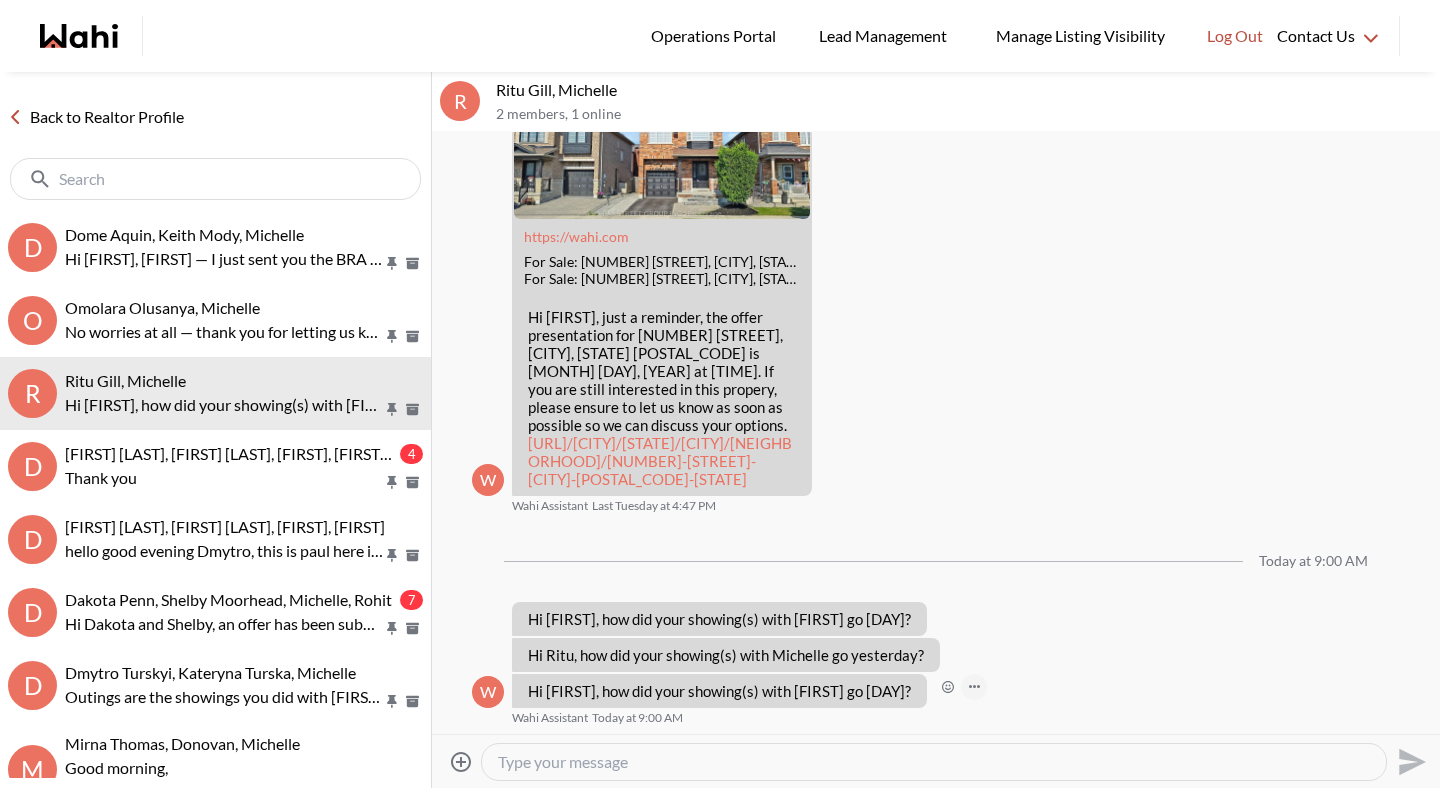 click at bounding box center (974, 687) 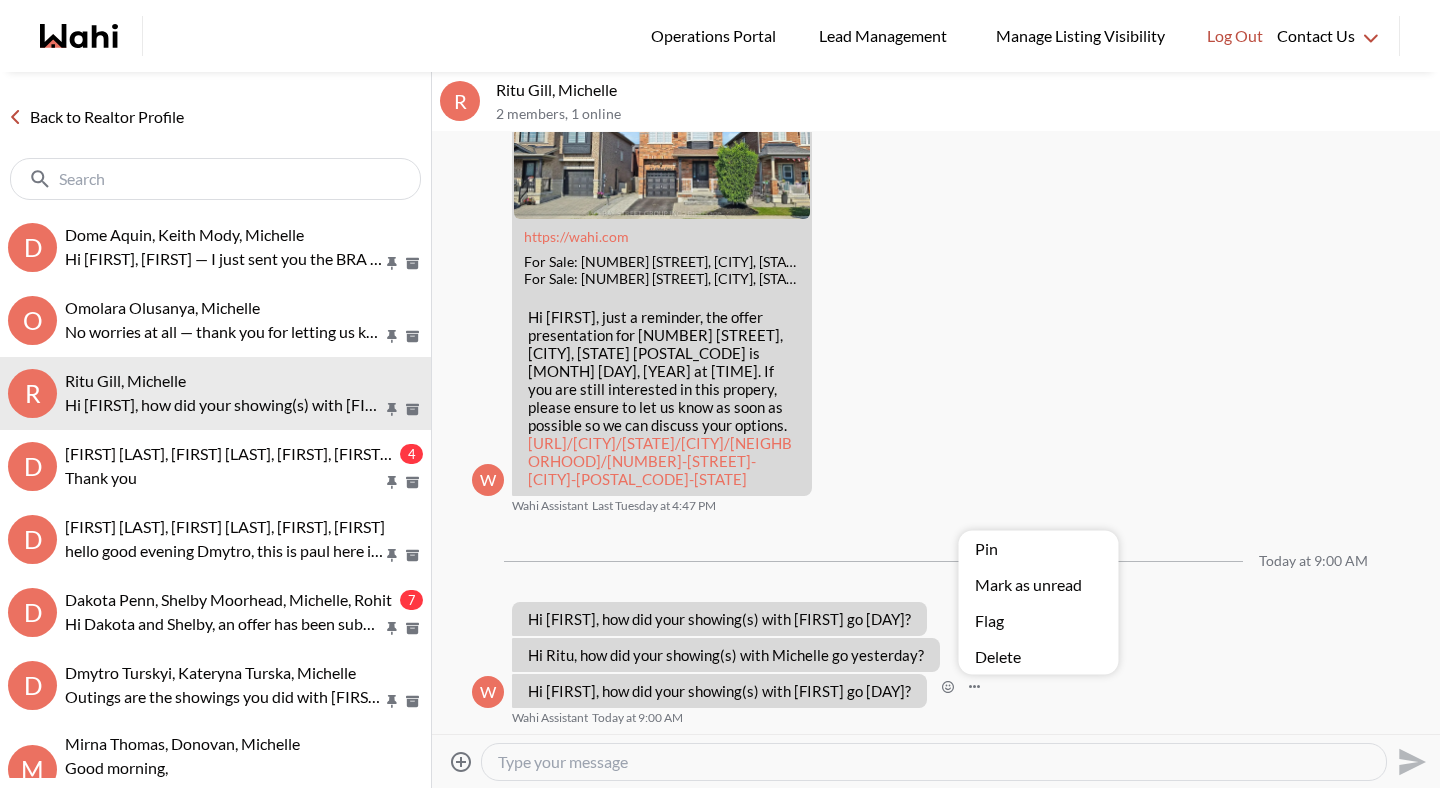 click on "Delete" at bounding box center [1039, 657] 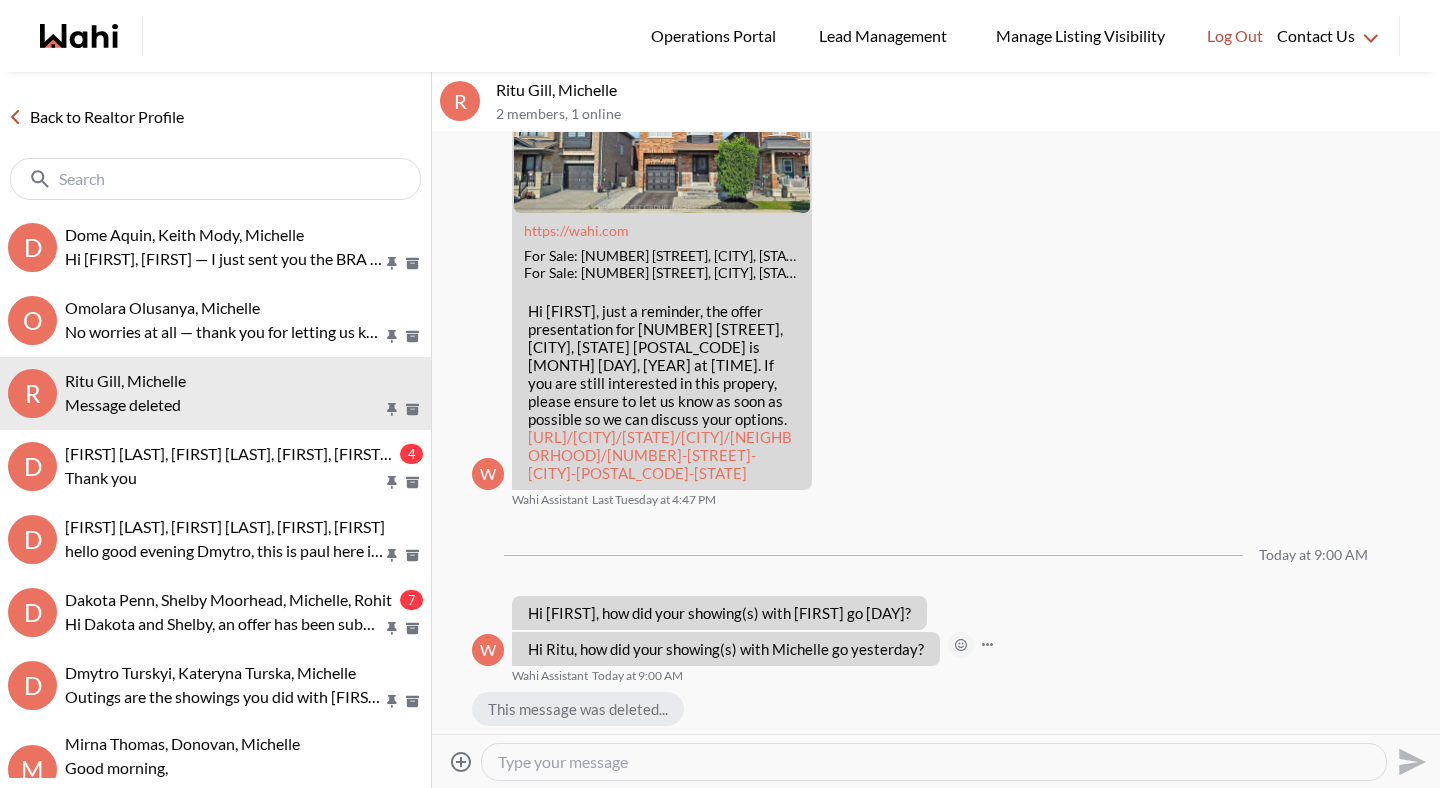 click at bounding box center [961, 645] 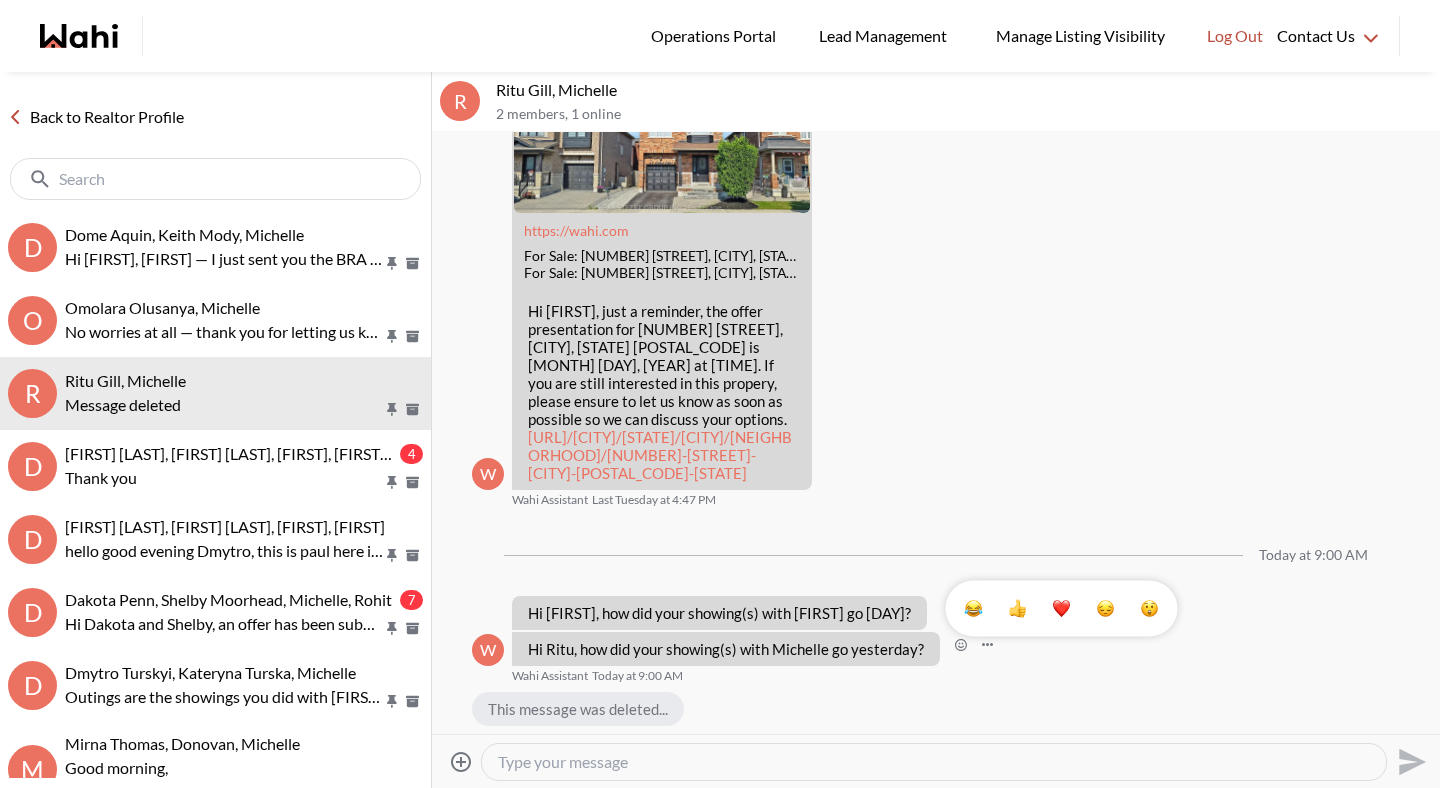 click at bounding box center (936, 433) 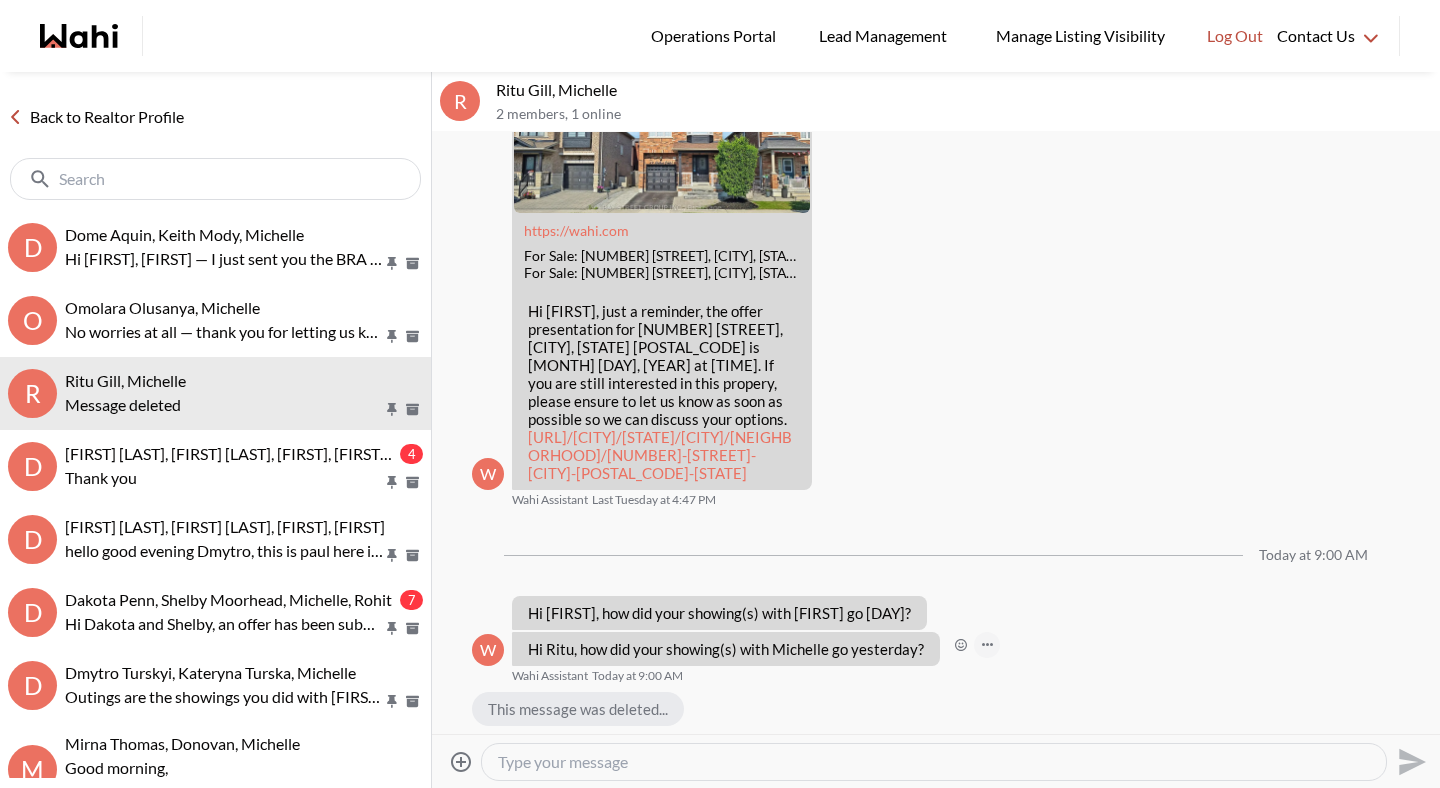 click at bounding box center (987, 645) 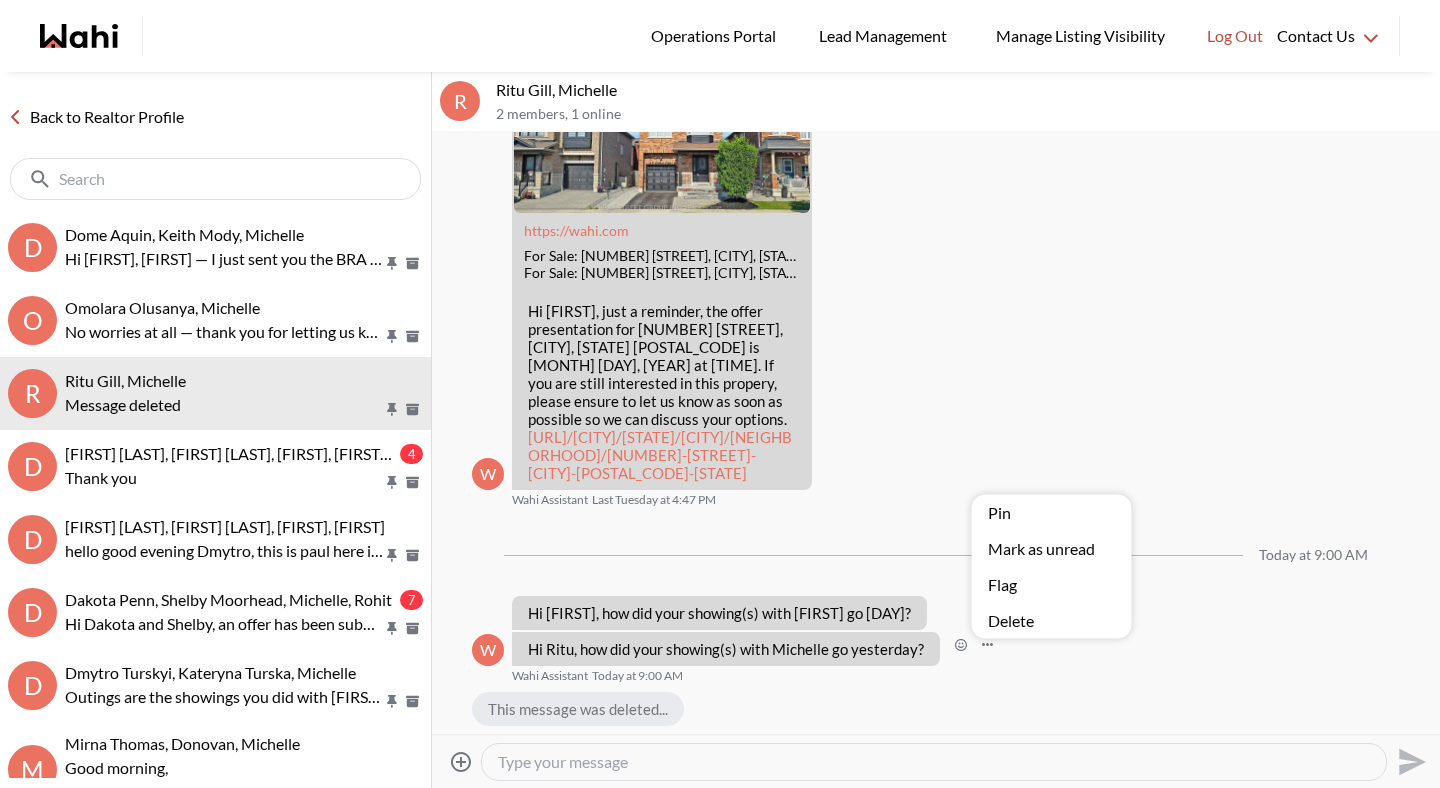 click on "Delete" at bounding box center (1052, 621) 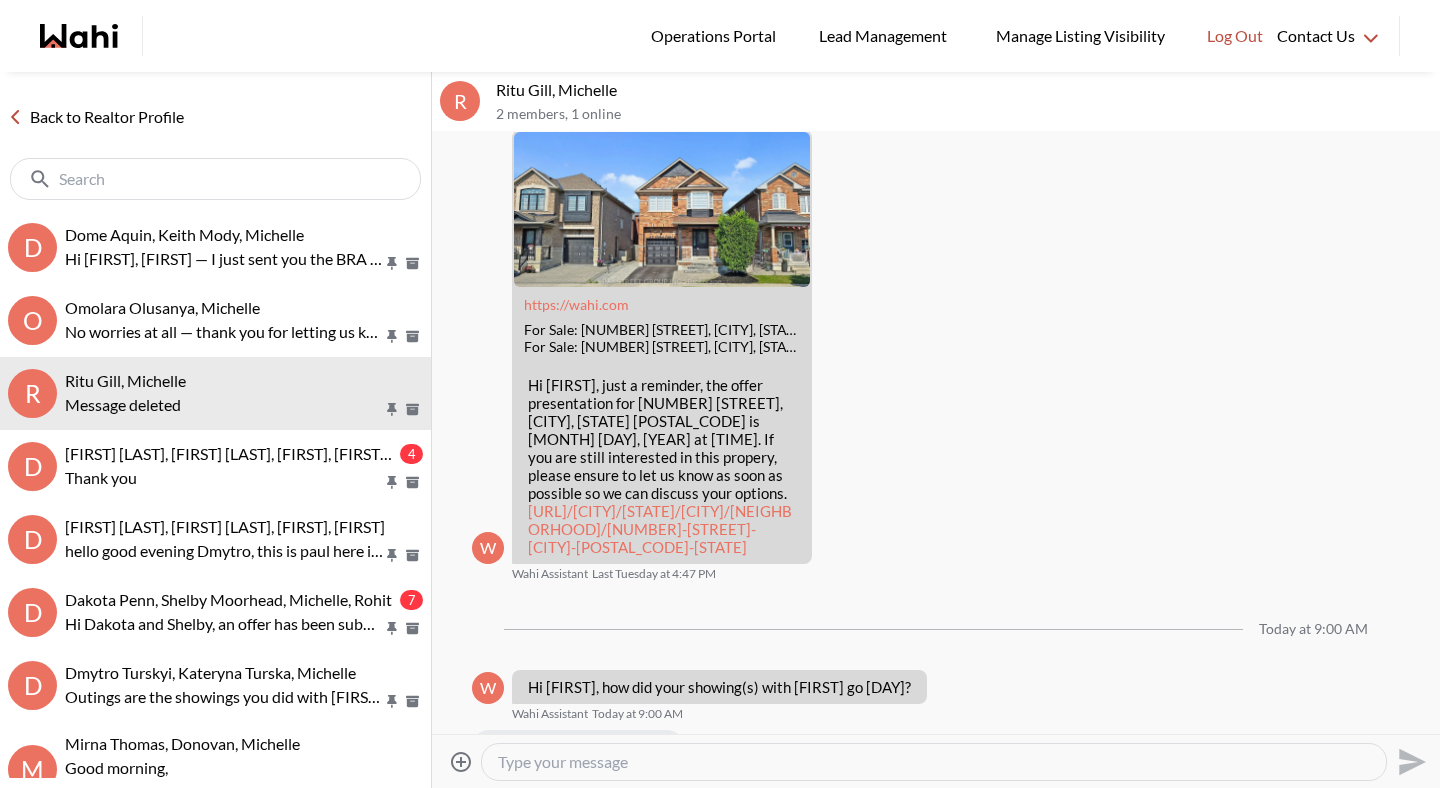 scroll, scrollTop: 3182, scrollLeft: 0, axis: vertical 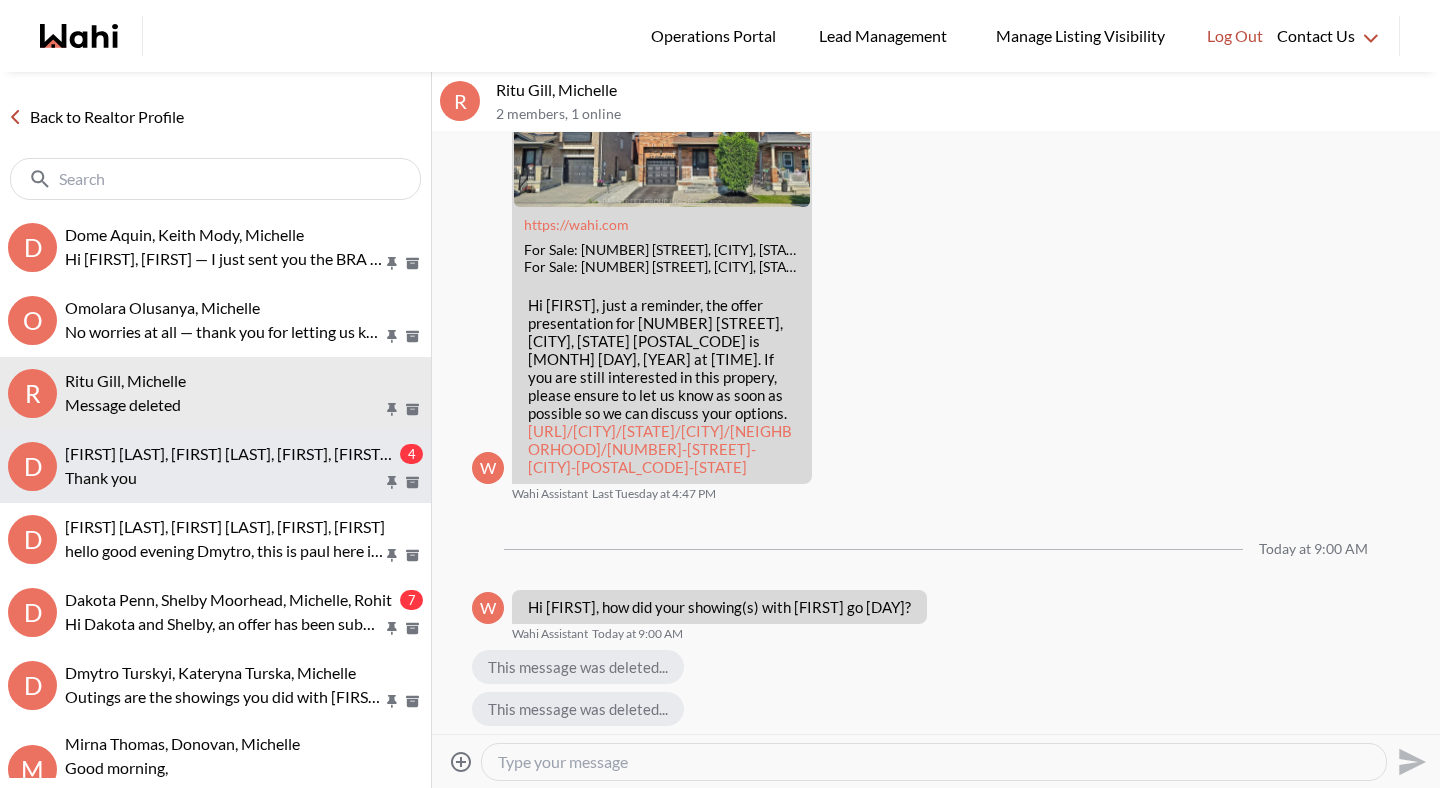 click on "Dakota Penn, Shelby Moorhead, Michelle, Khalid, Rohit" at bounding box center (253, 453) 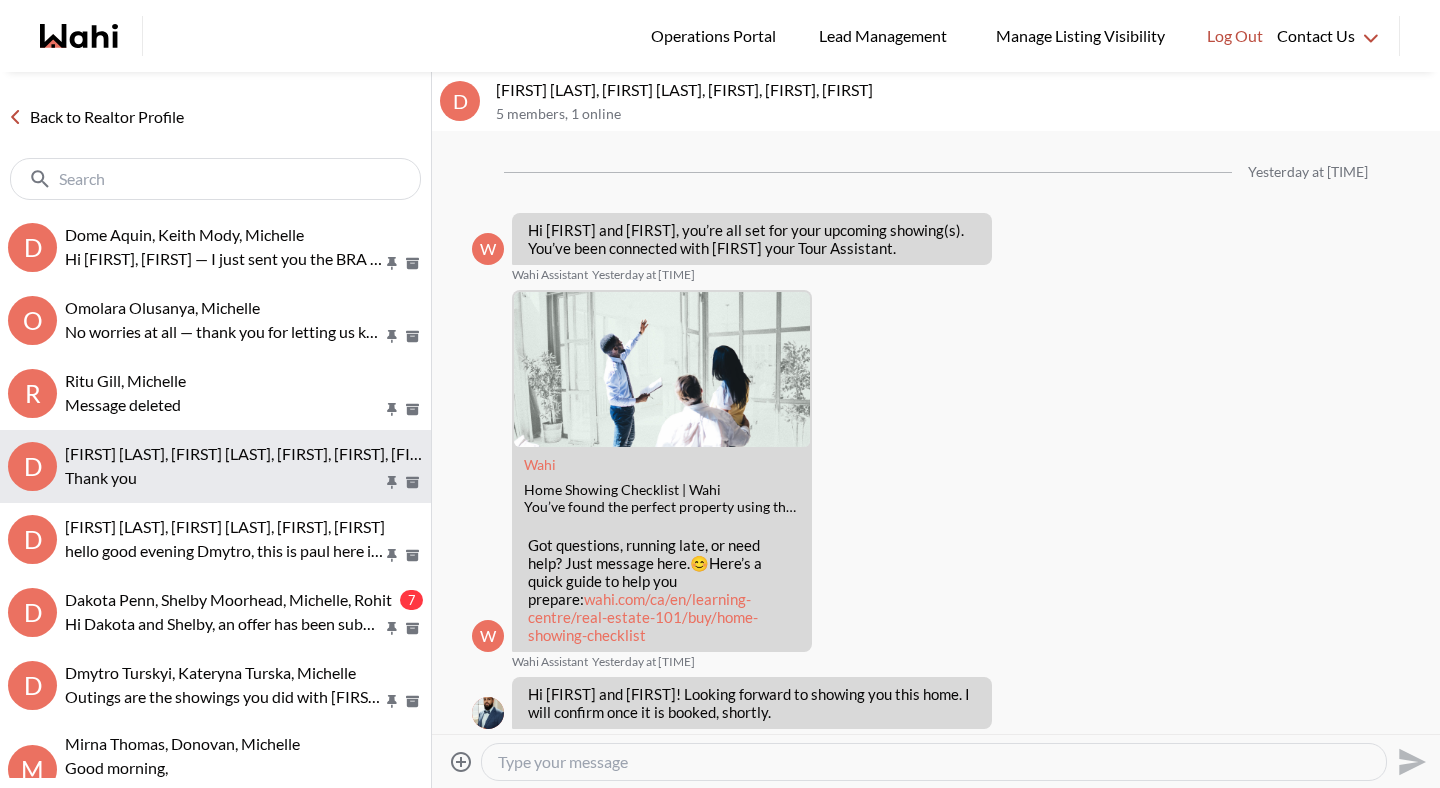 scroll, scrollTop: 1215, scrollLeft: 0, axis: vertical 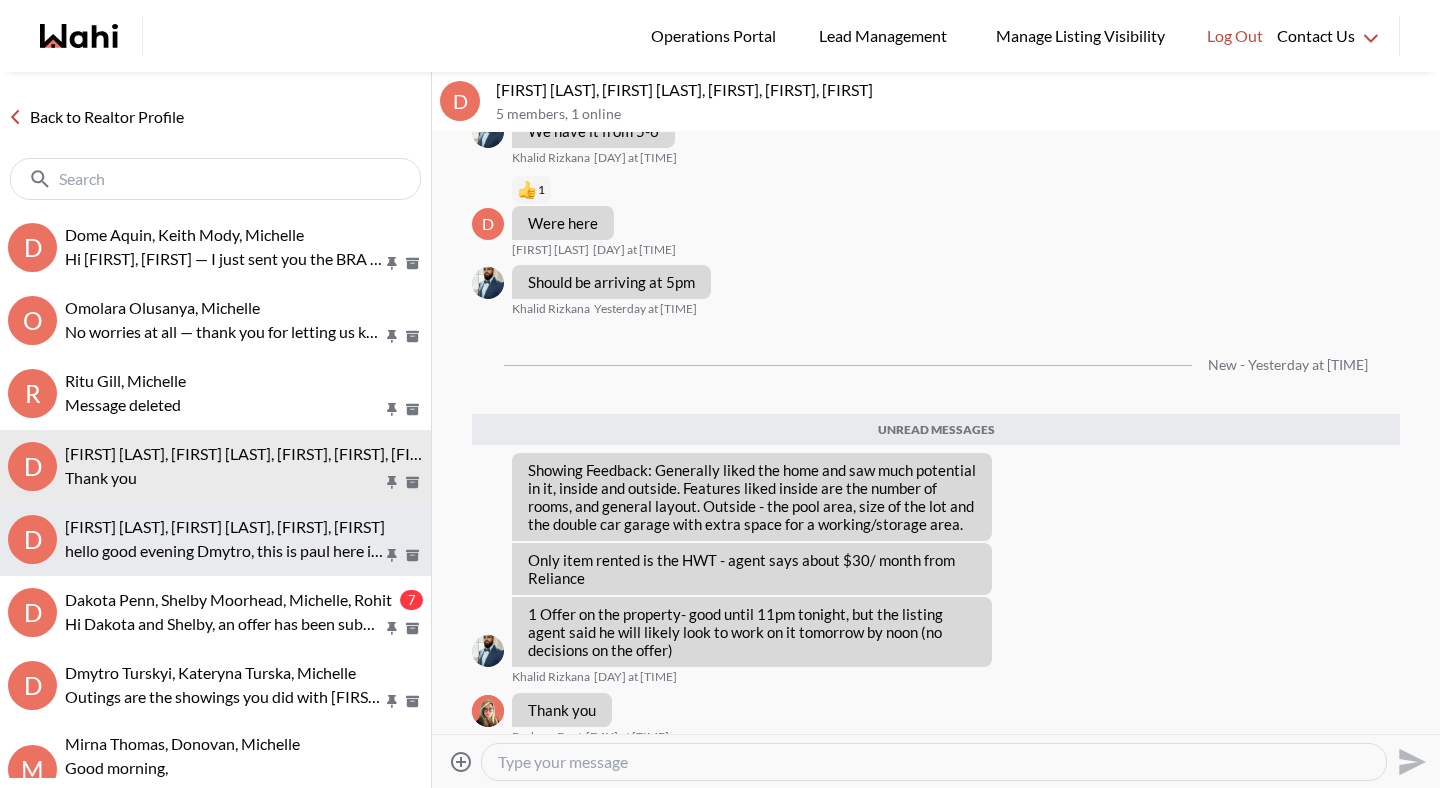 click on "Dmytro Turskyi, Kateryna Turska, Paul, Michelle" at bounding box center [225, 526] 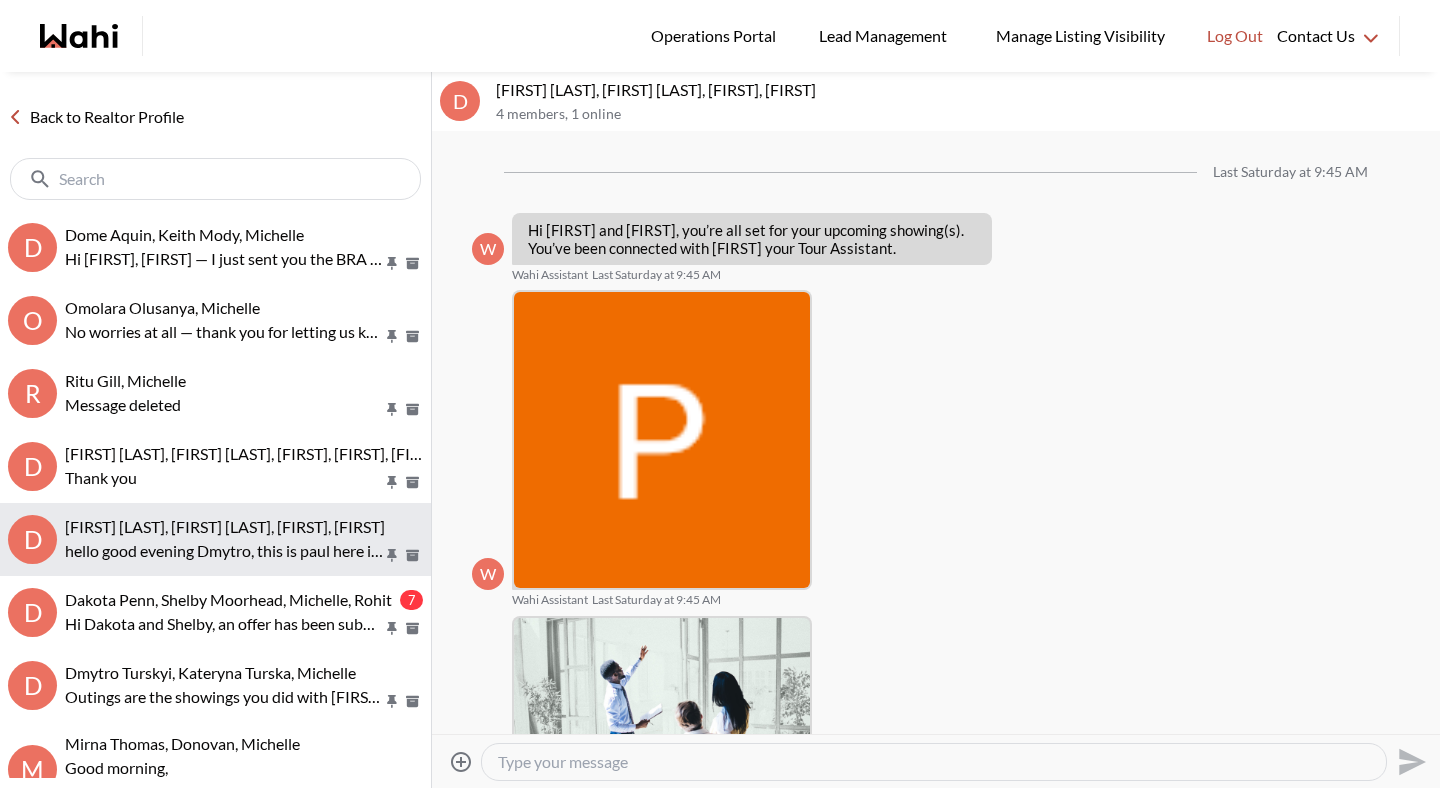 scroll, scrollTop: 908, scrollLeft: 0, axis: vertical 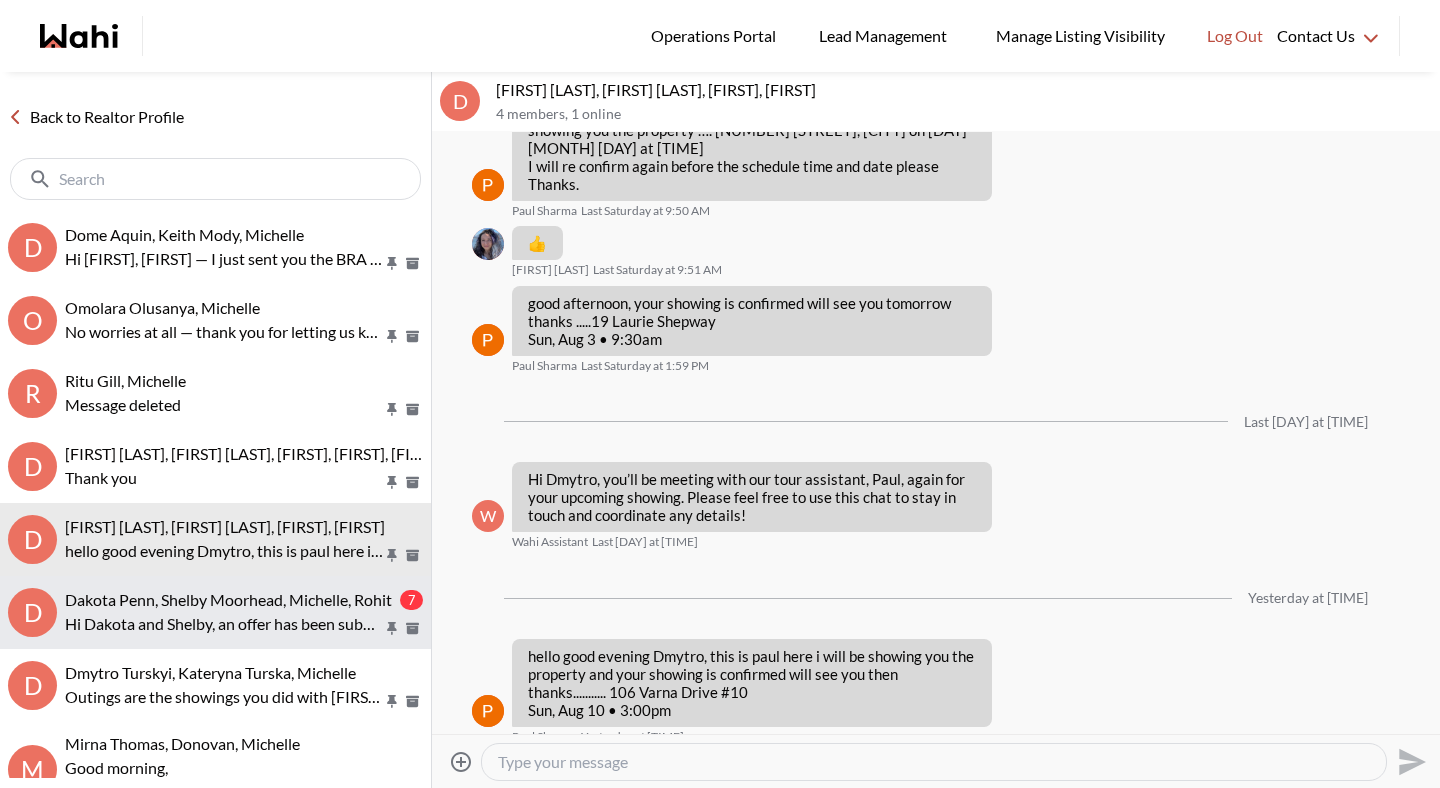click on "Hi Dakota and Shelby, an offer has been submitted for 94 Sutherland St W, Caledonia, Ontario N3W 1B4. If you’re still interested in this property, let me know so we can discuss your options.
https://wahi.com/ca/en/real-estate/on/haldimand/haldimand-county/94-sutherland-st-w-caledonia-n3w1b4-ontario" at bounding box center [224, 624] 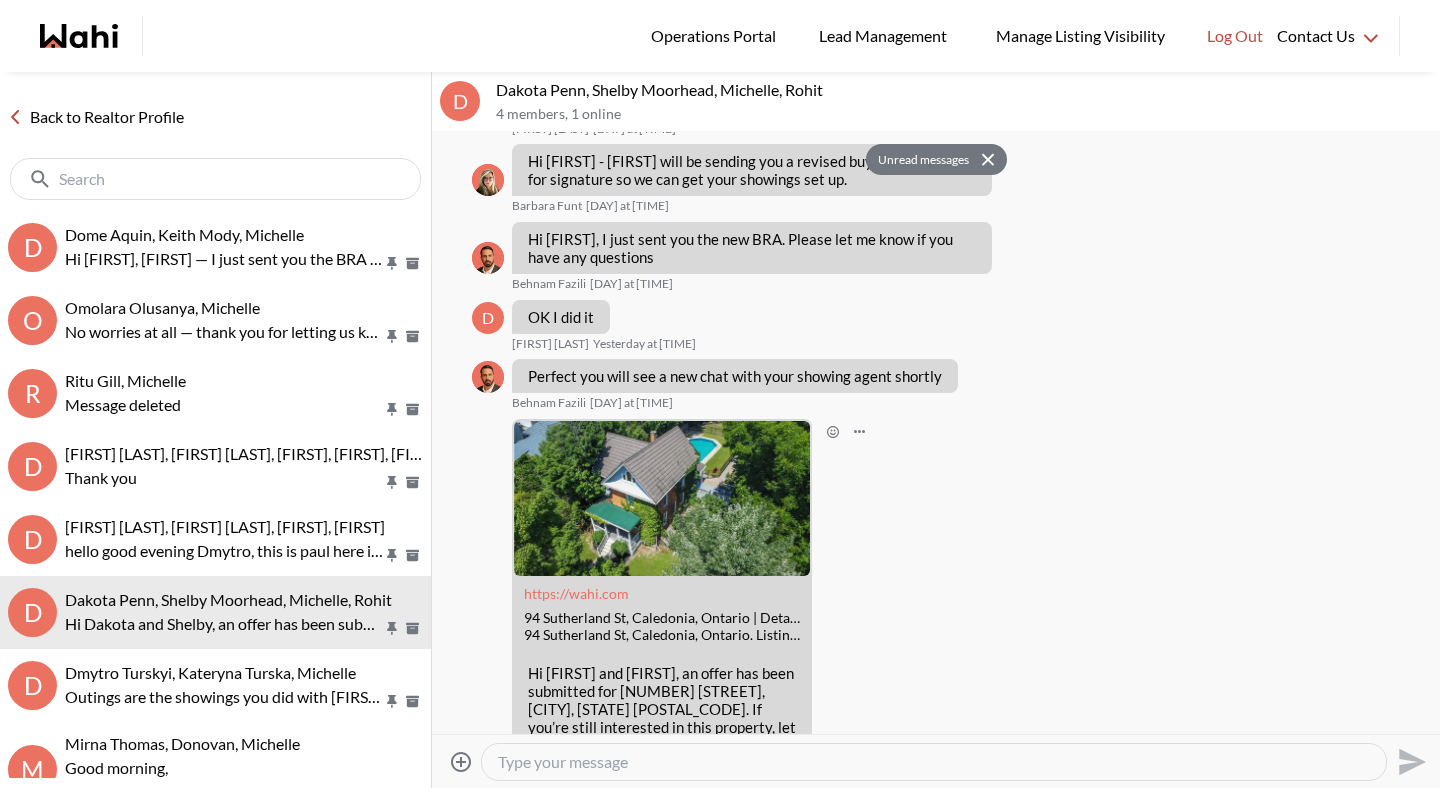 scroll, scrollTop: 4016, scrollLeft: 0, axis: vertical 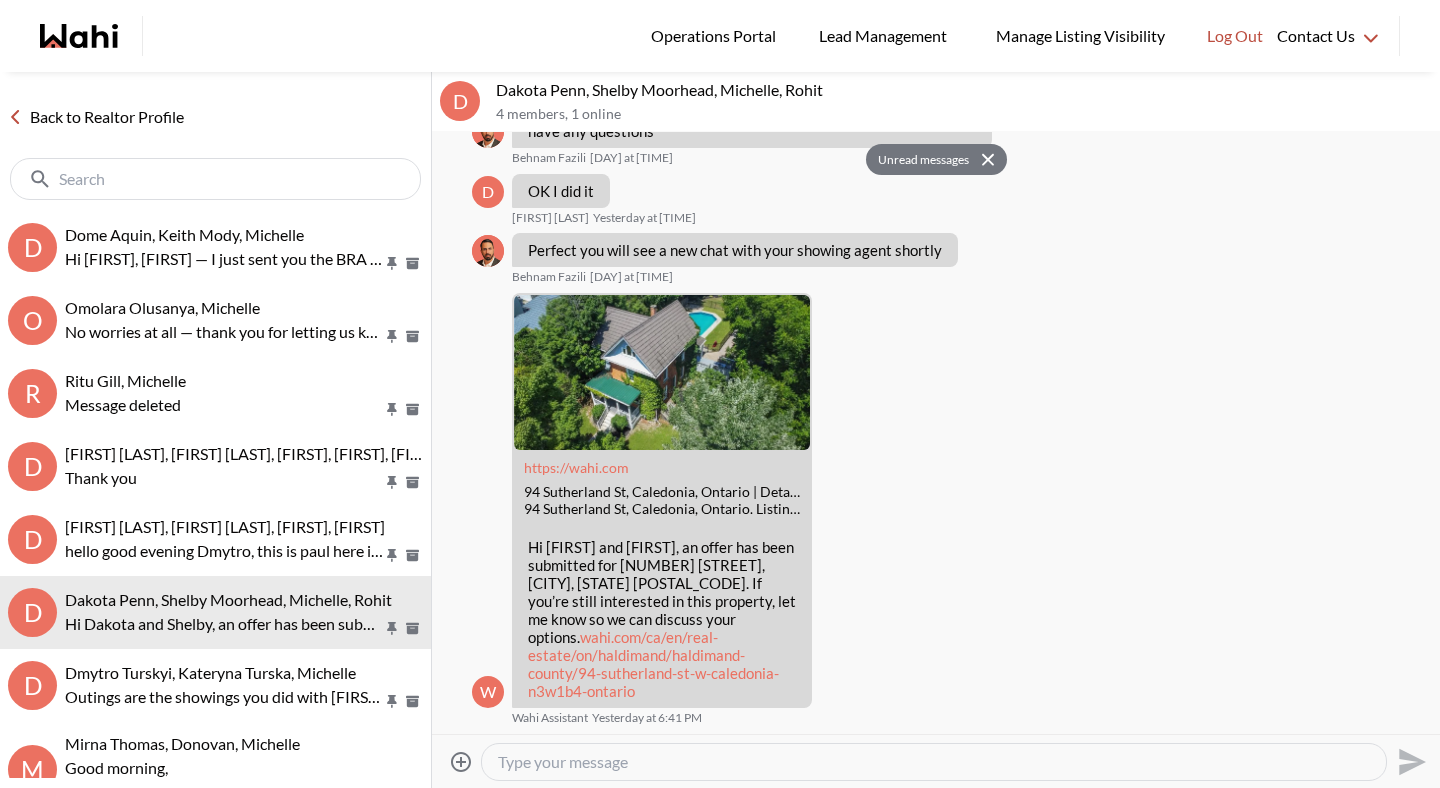 click on "Back to Realtor Profile" at bounding box center [96, 117] 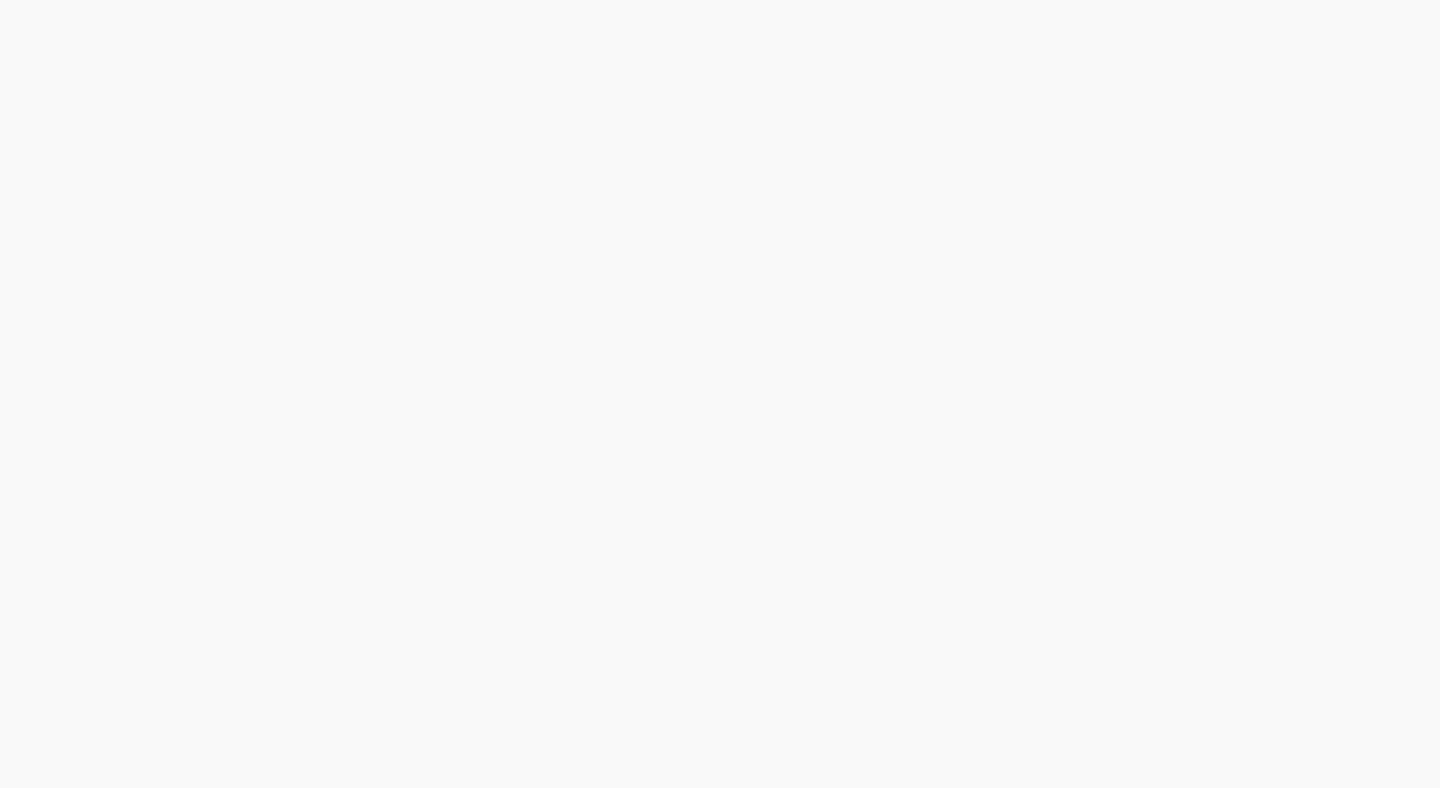 scroll, scrollTop: 0, scrollLeft: 0, axis: both 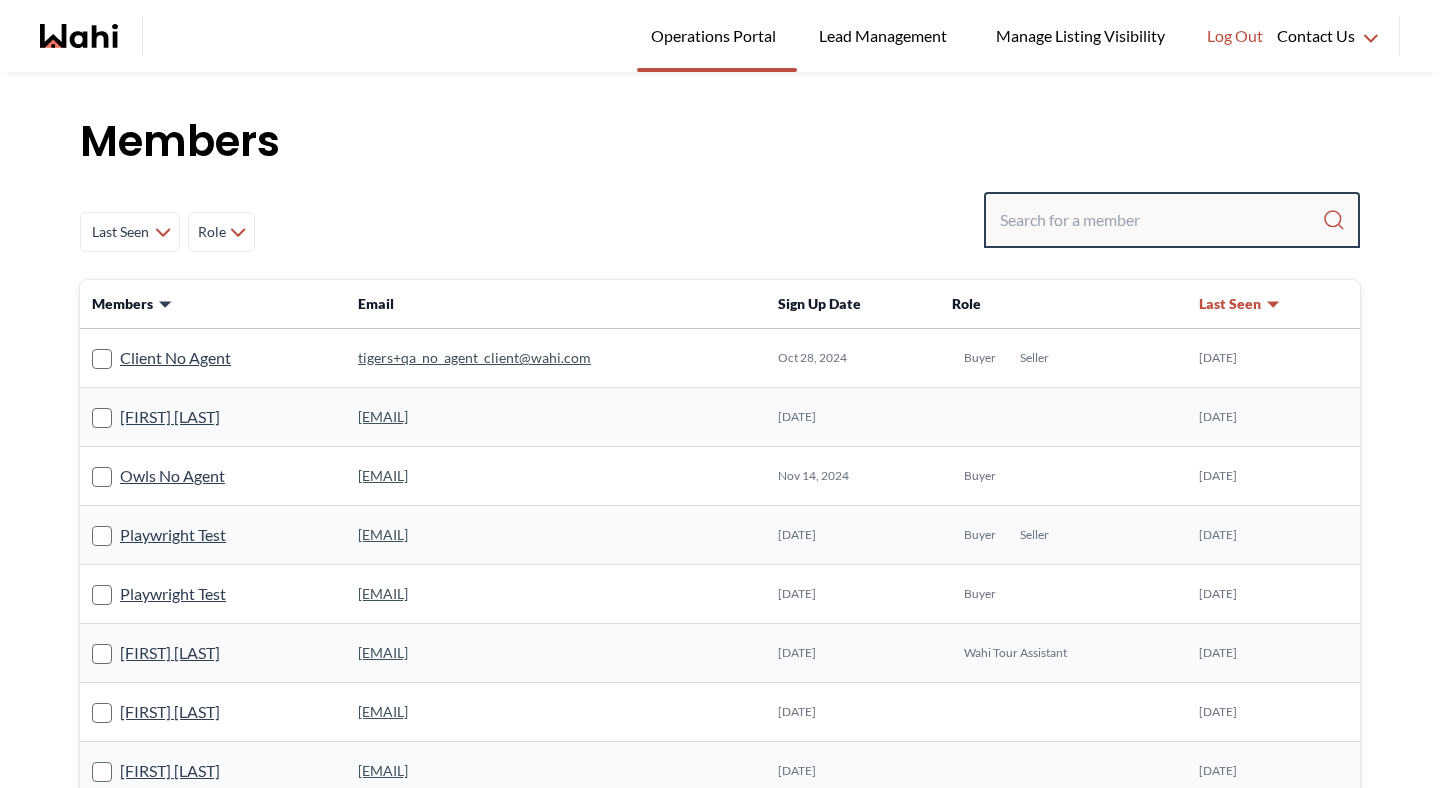 click at bounding box center (1161, 220) 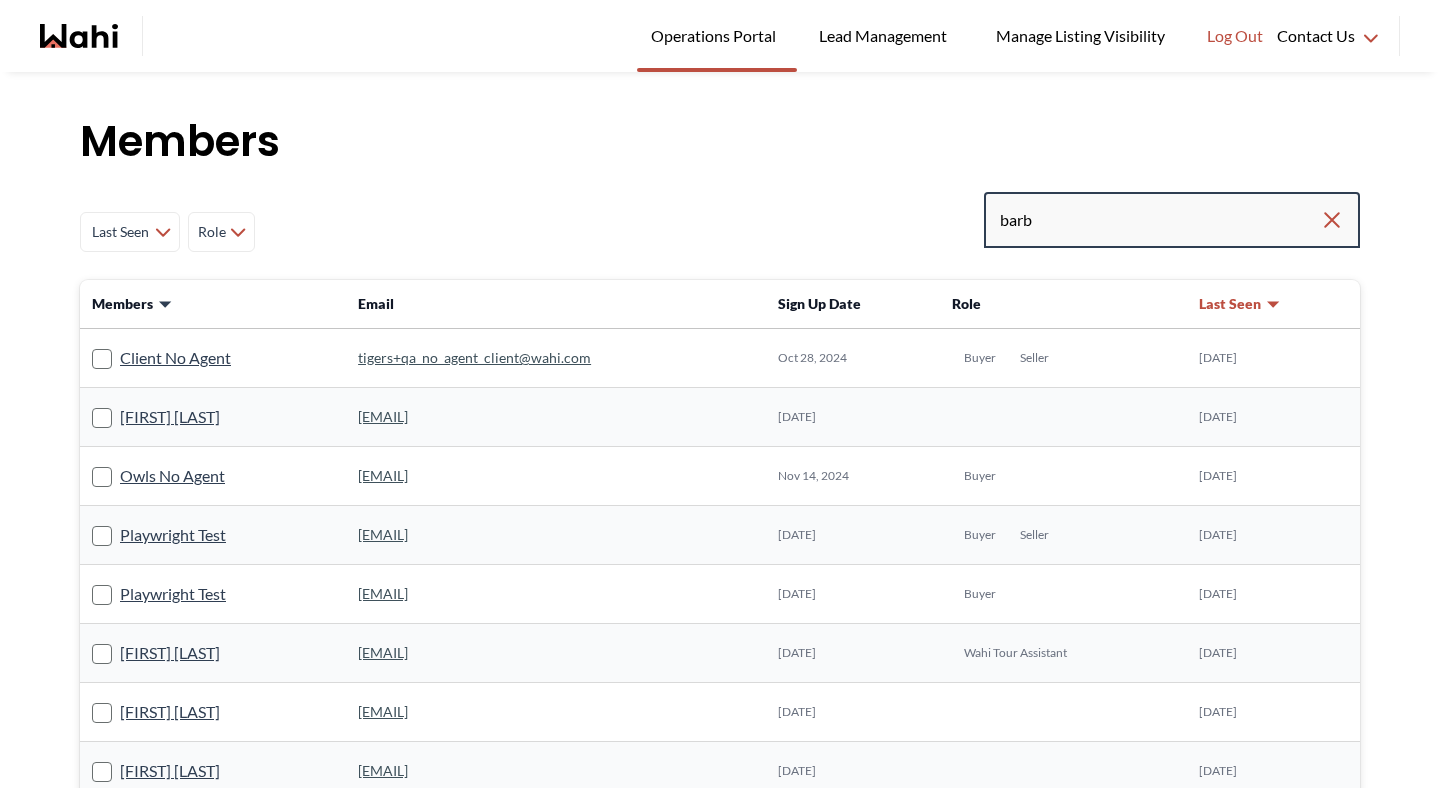 type on "barb" 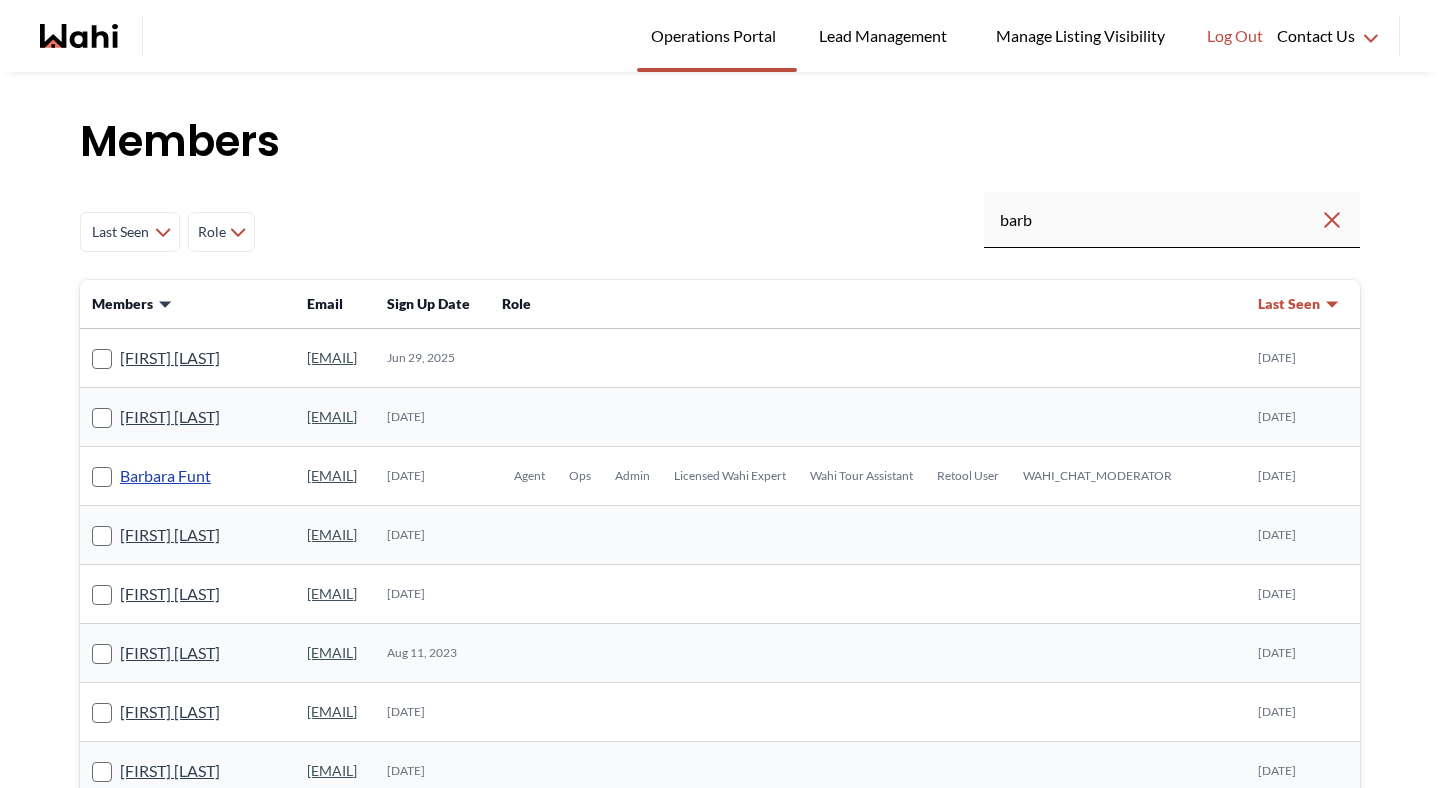 click on "Barbara Funt" at bounding box center [165, 476] 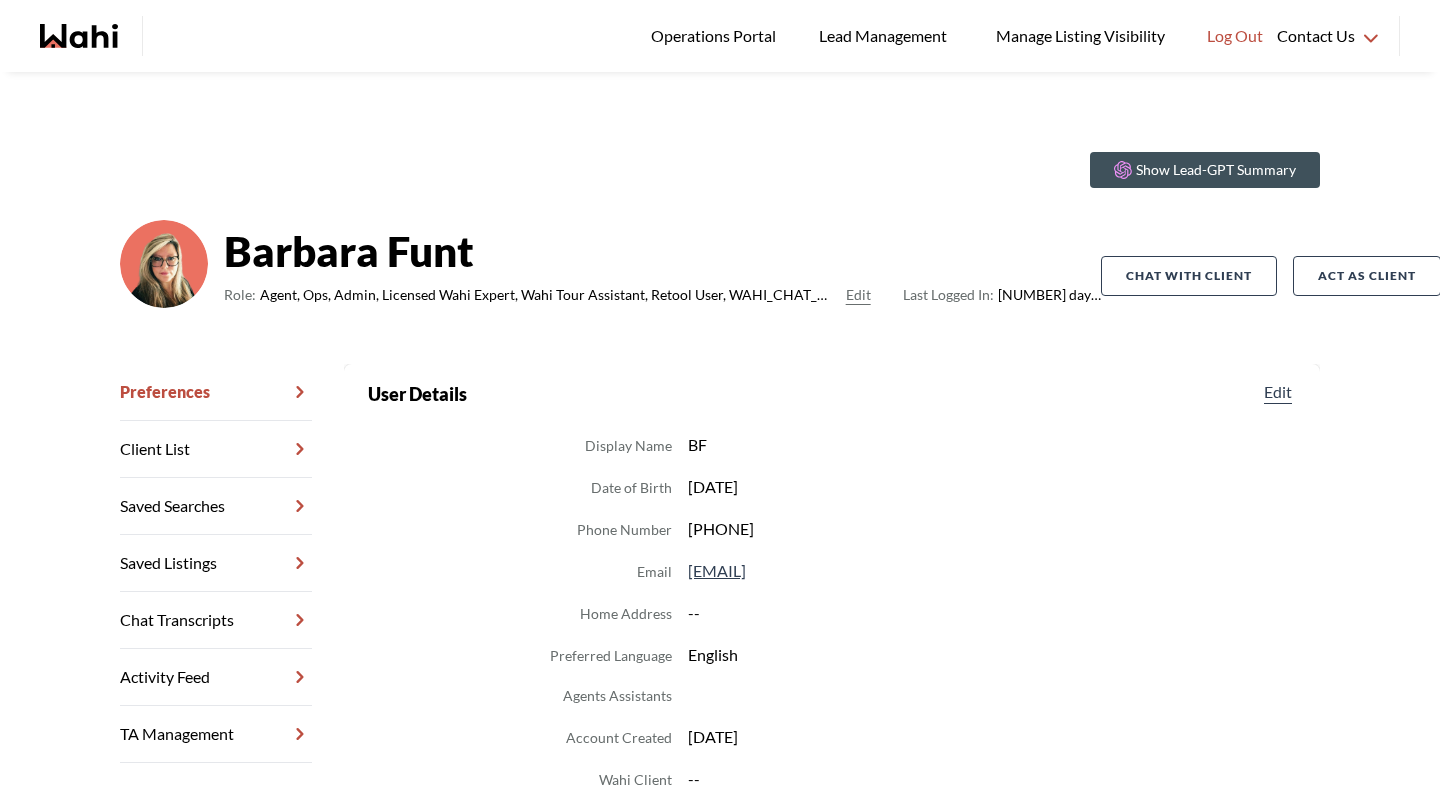 click on "Chat Transcripts" at bounding box center [216, 620] 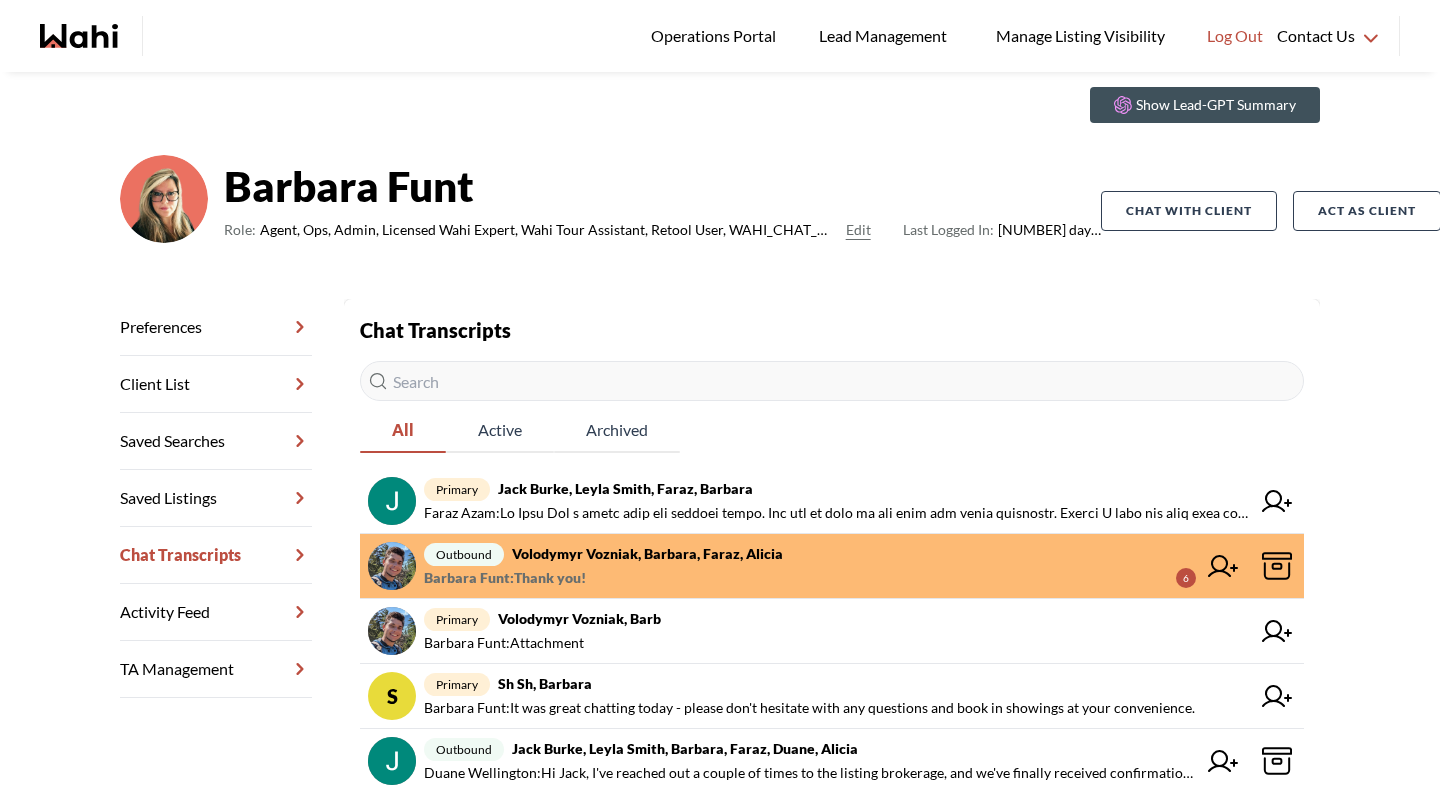 scroll, scrollTop: 185, scrollLeft: 0, axis: vertical 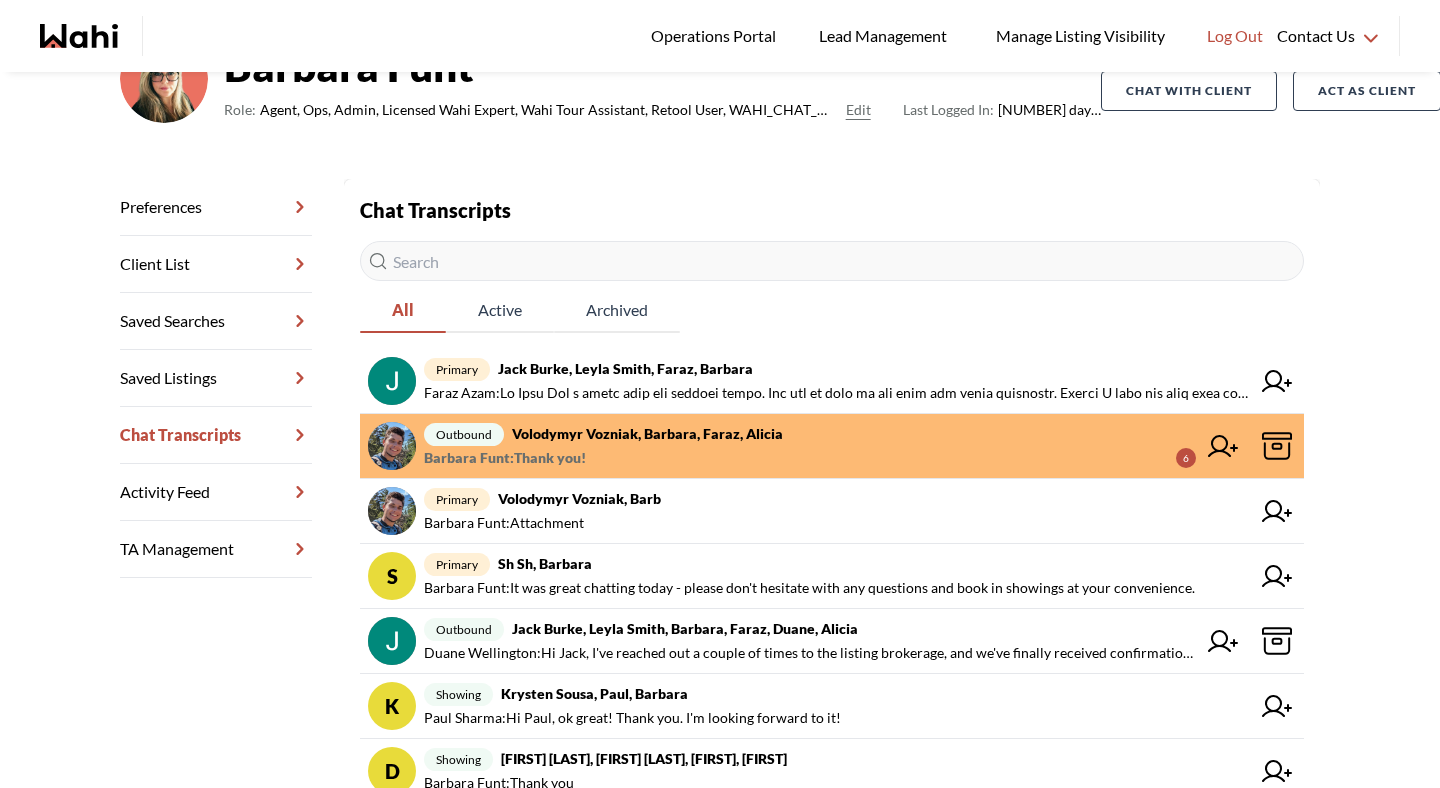 click on "[FIRST] [LAST] : Thank you!" at bounding box center (505, 458) 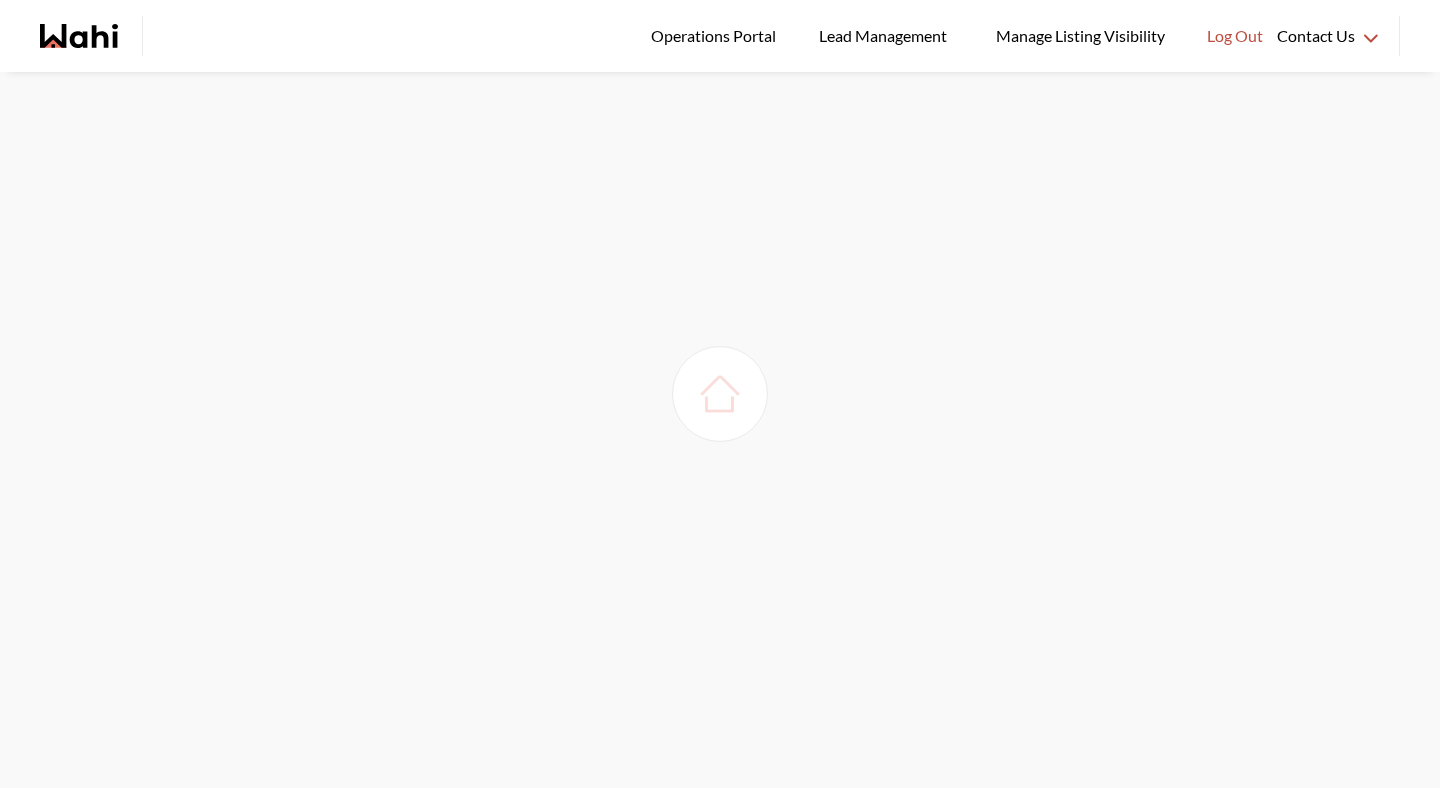 scroll, scrollTop: 0, scrollLeft: 0, axis: both 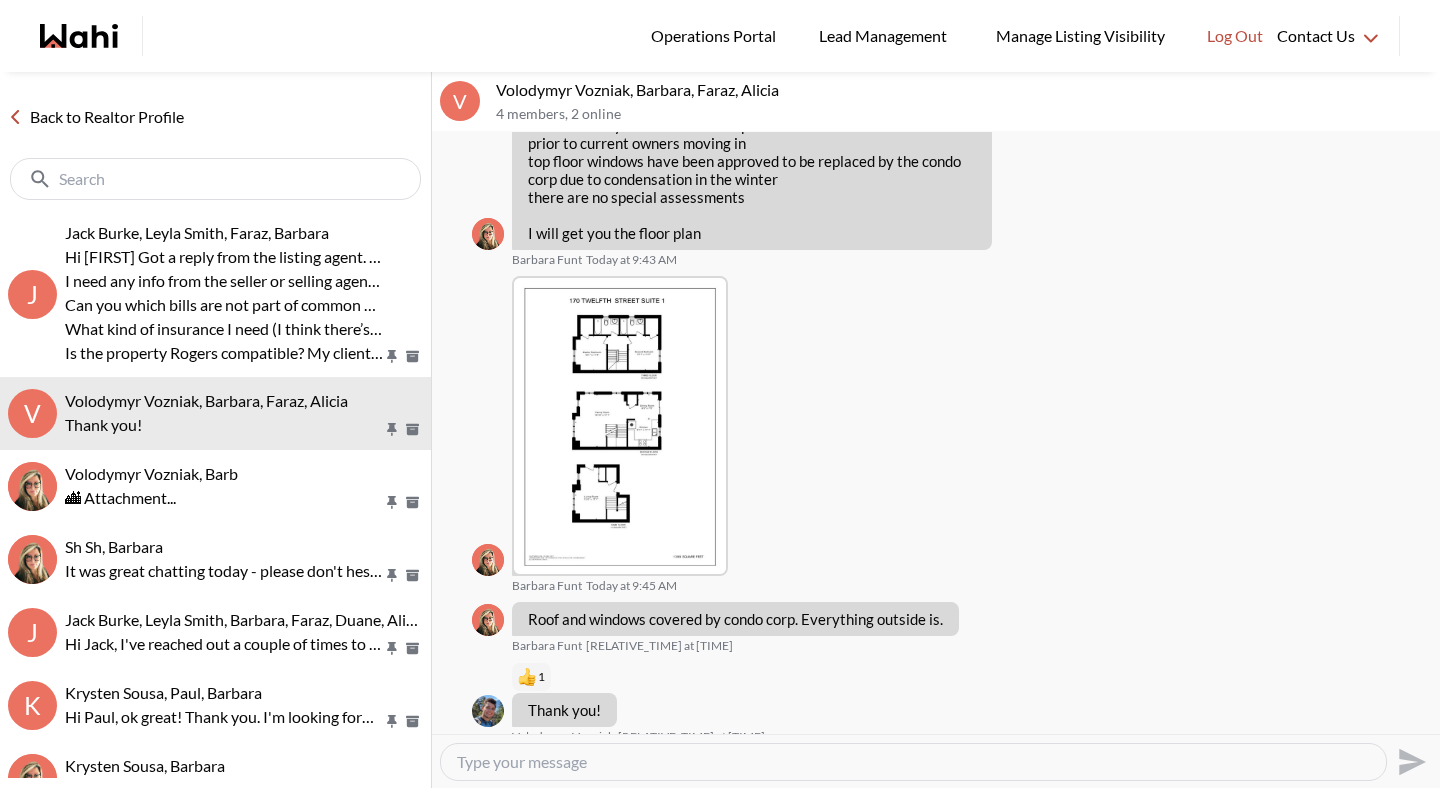 click on "Back to Realtor Profile" at bounding box center (96, 117) 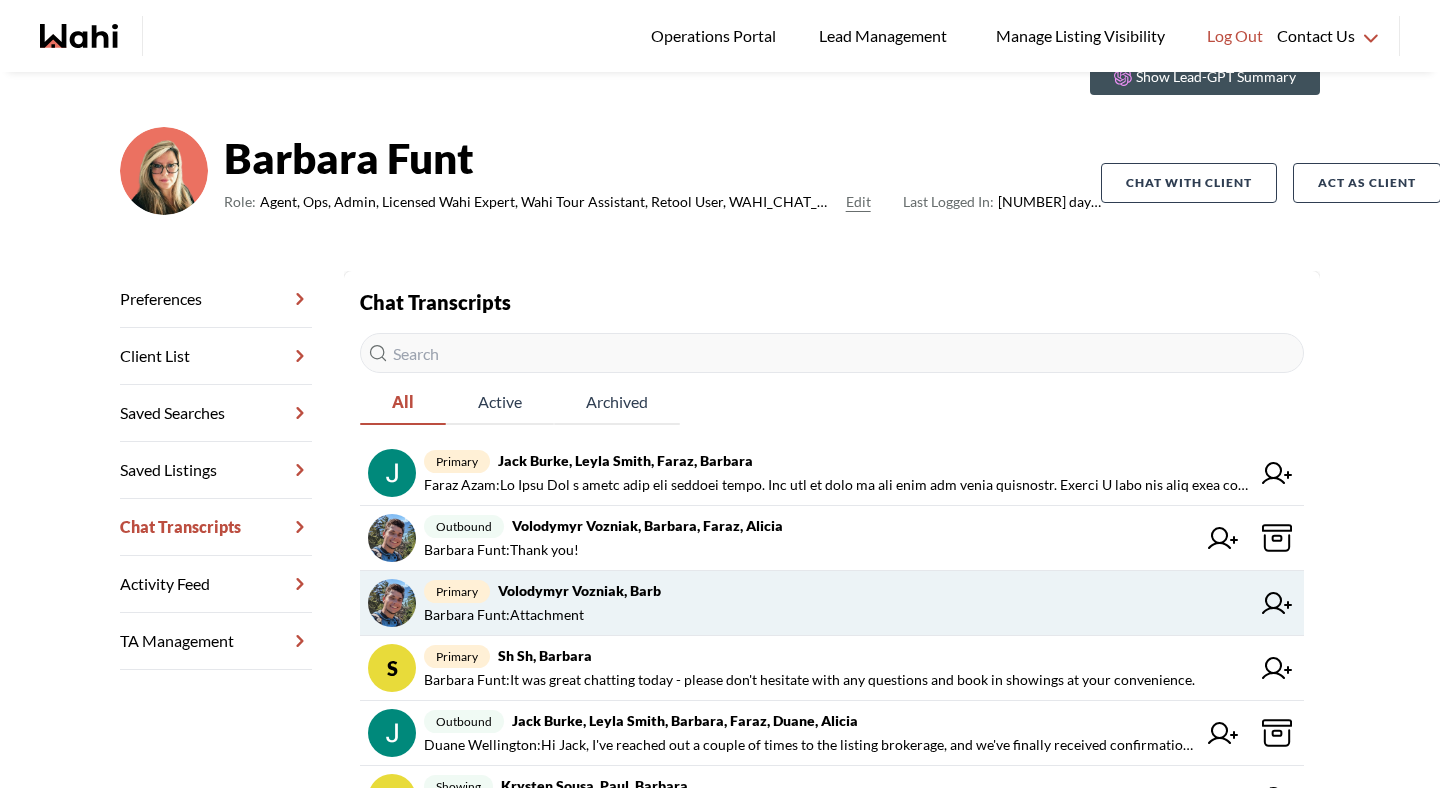 scroll, scrollTop: 0, scrollLeft: 0, axis: both 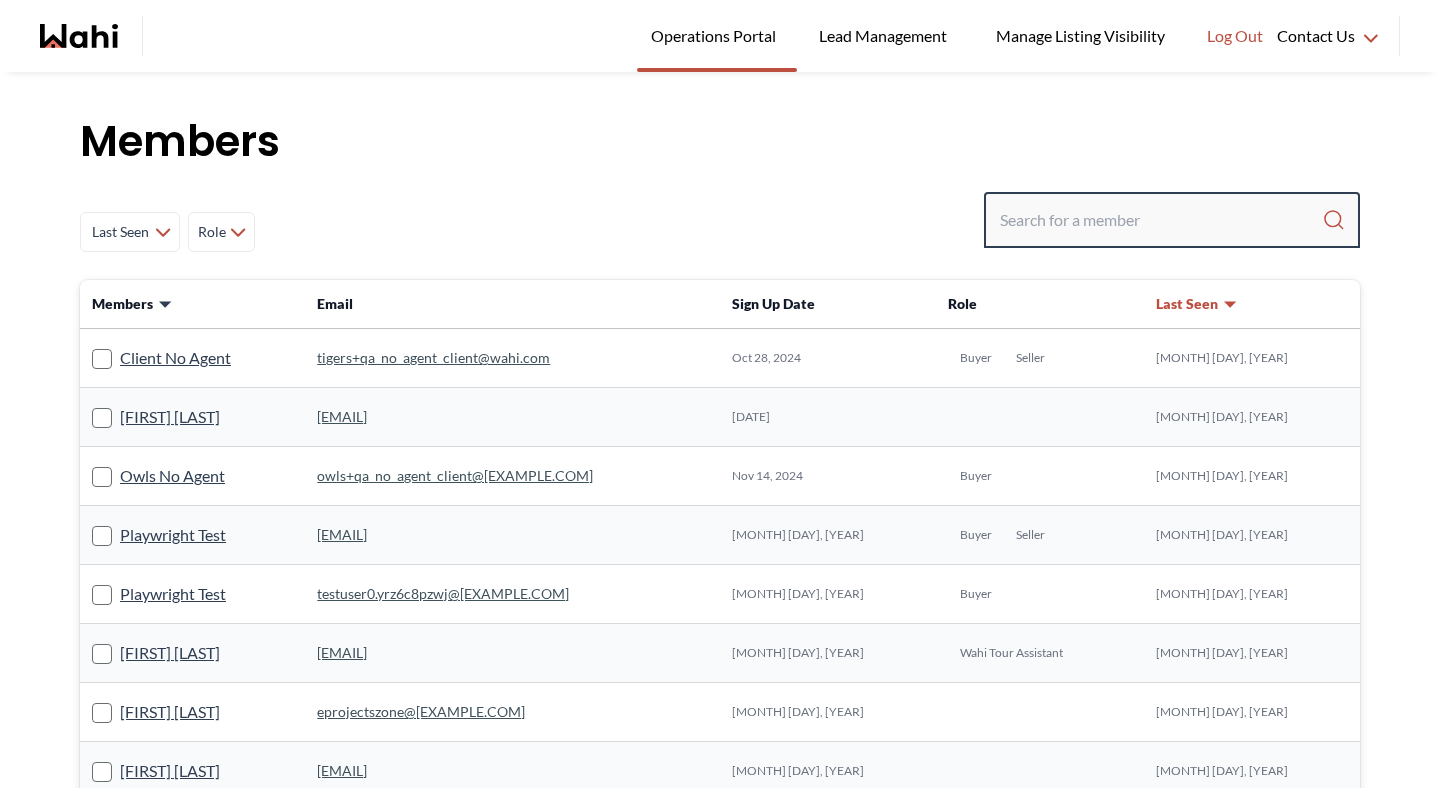 click at bounding box center [1161, 220] 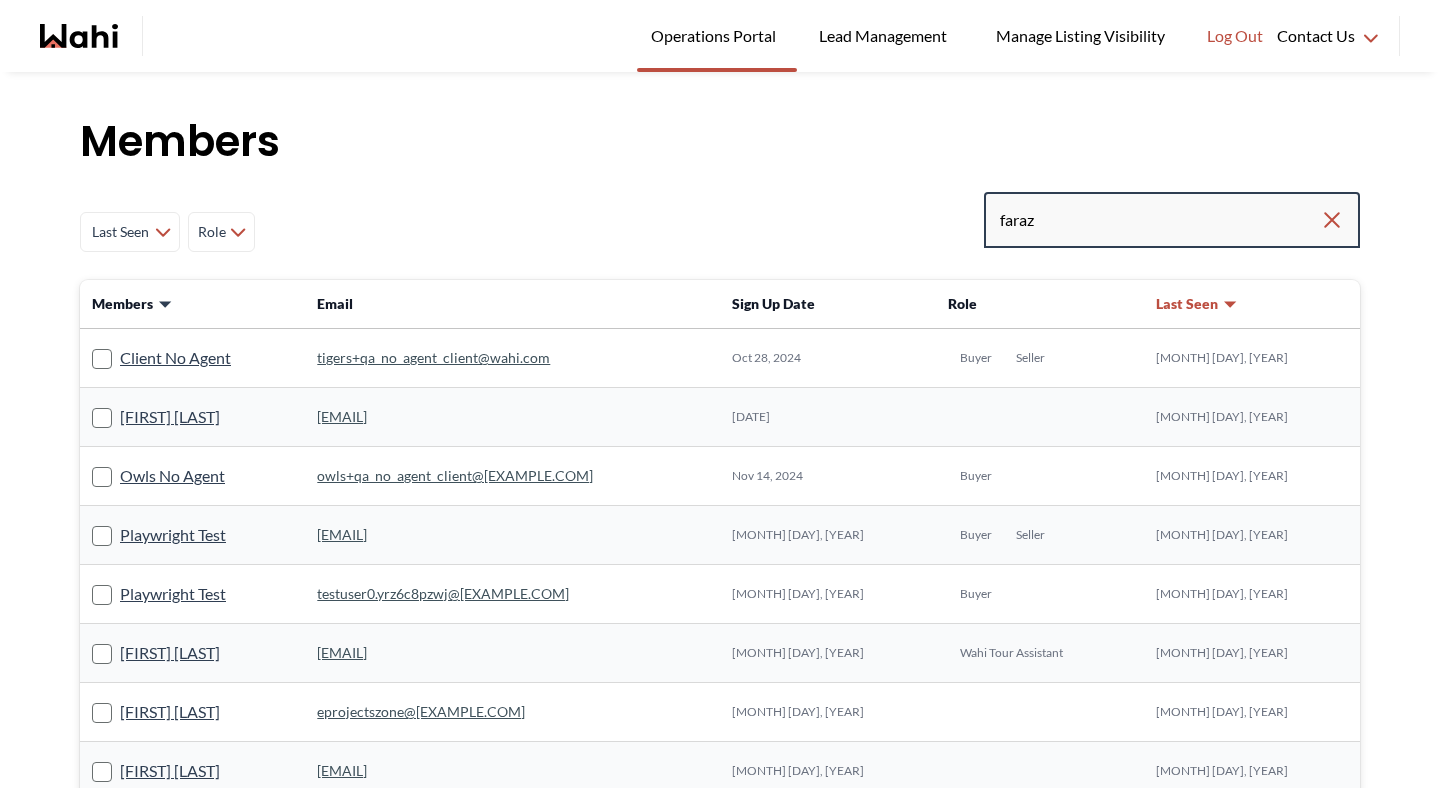 type on "faraz" 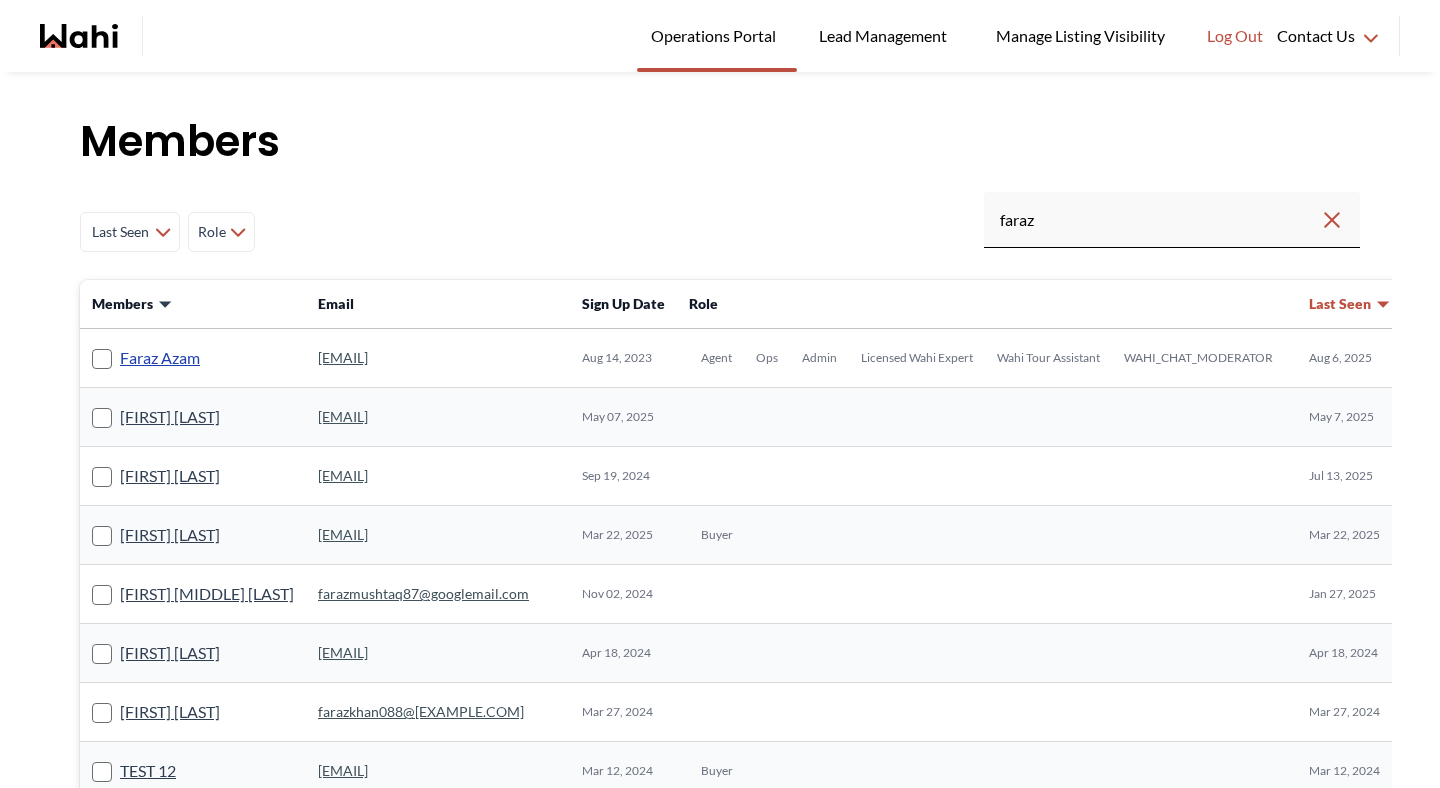 click on "Faraz Azam" at bounding box center (160, 358) 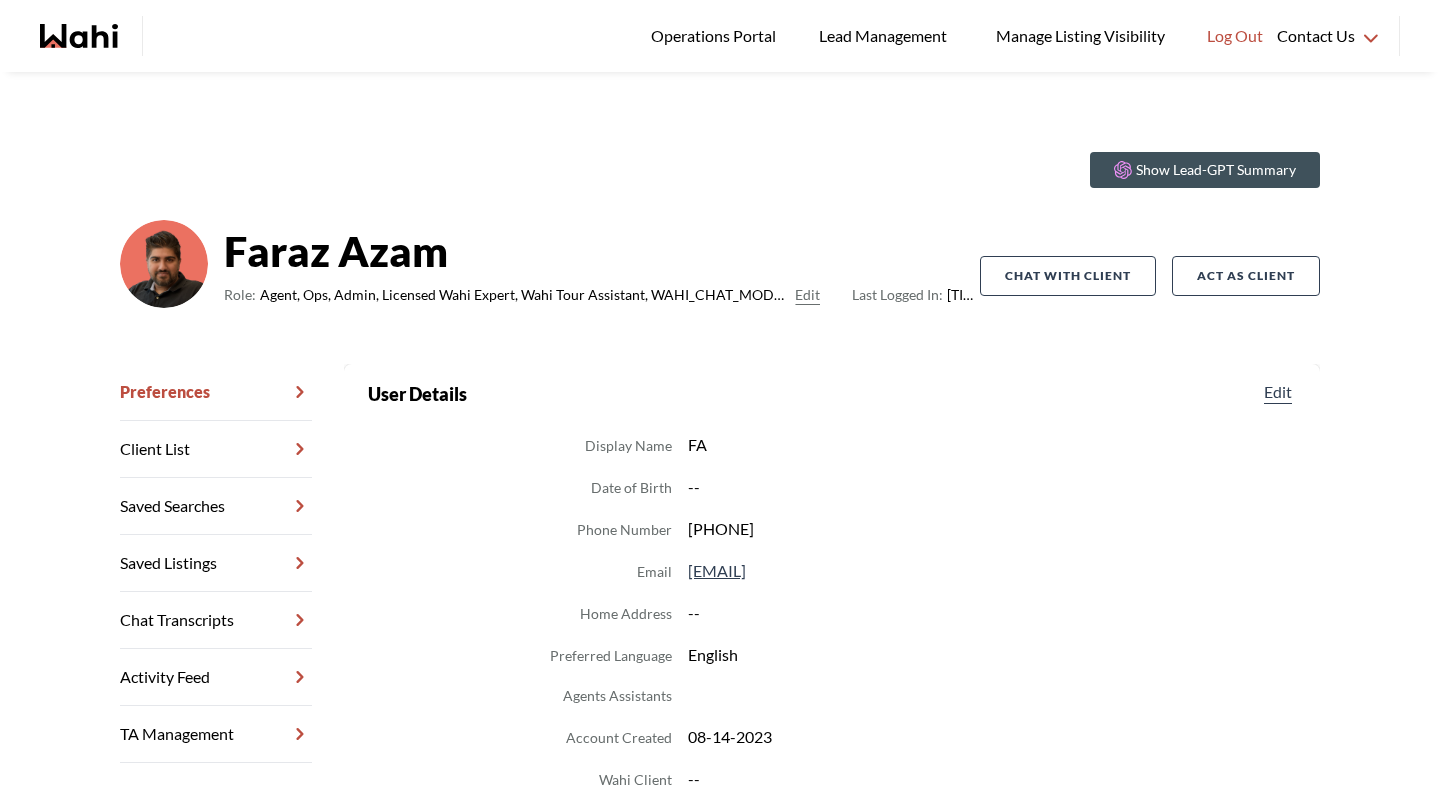 click on "Chat Transcripts" at bounding box center [216, 620] 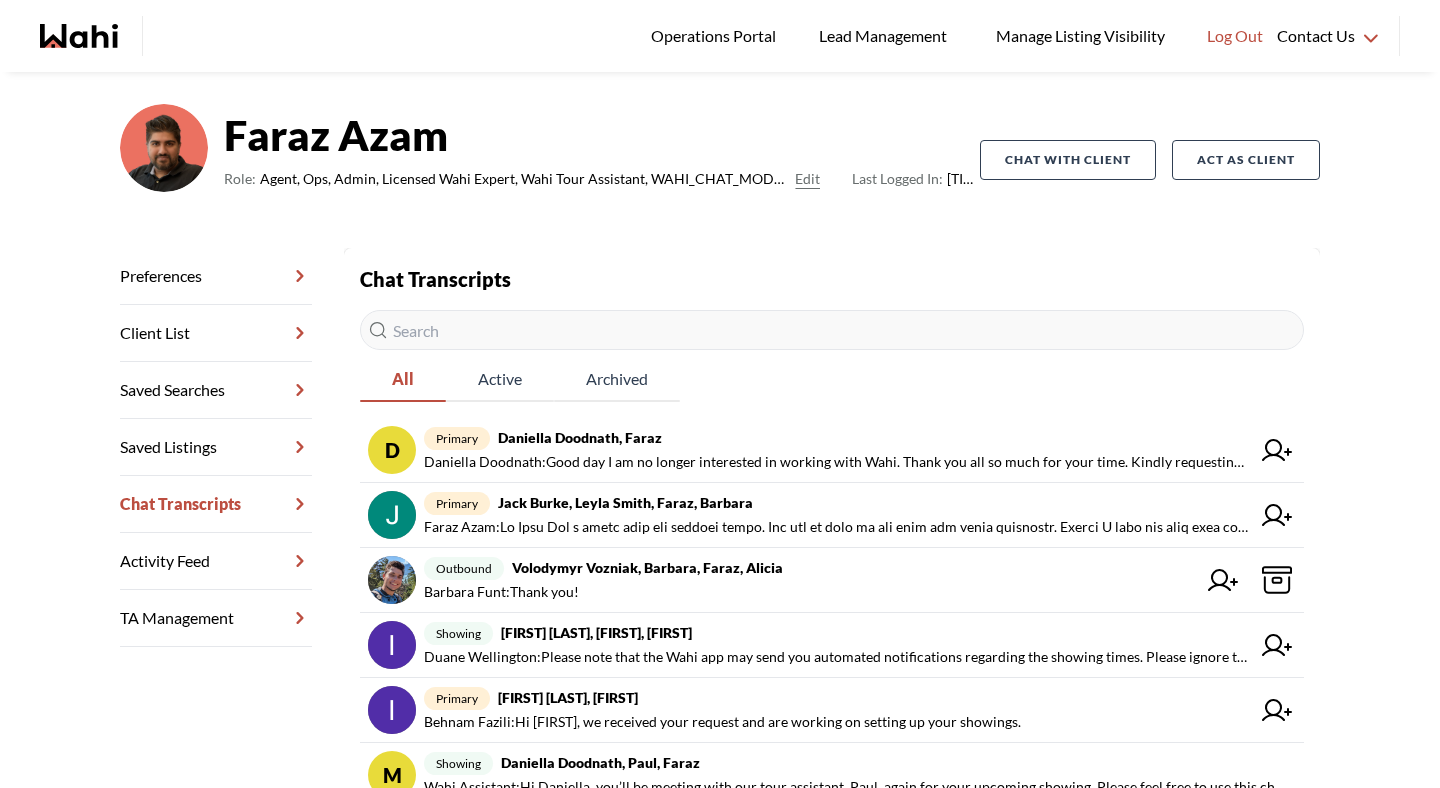 scroll, scrollTop: 119, scrollLeft: 0, axis: vertical 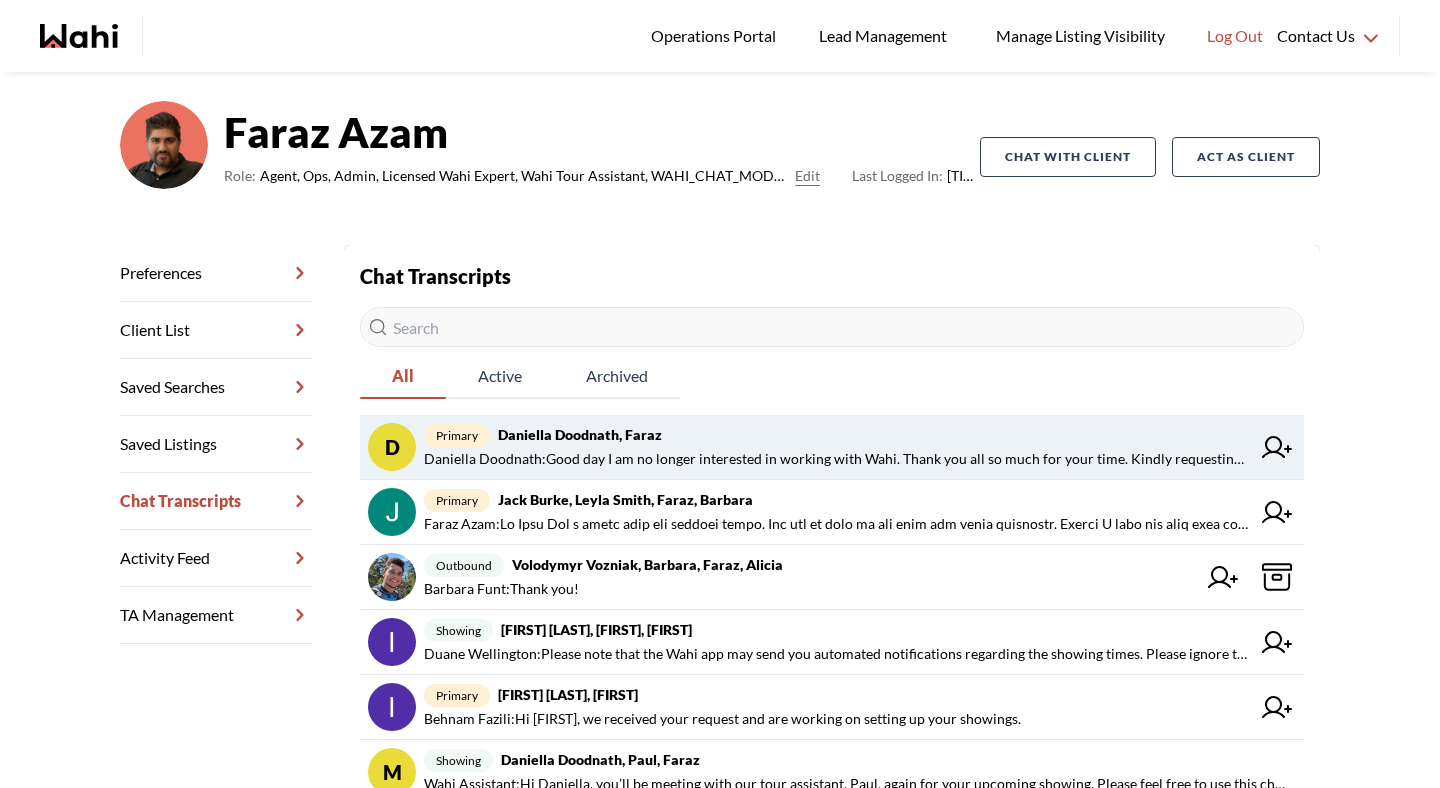 click on "primary [FIRST] [LAST], [FIRST]" at bounding box center (837, 435) 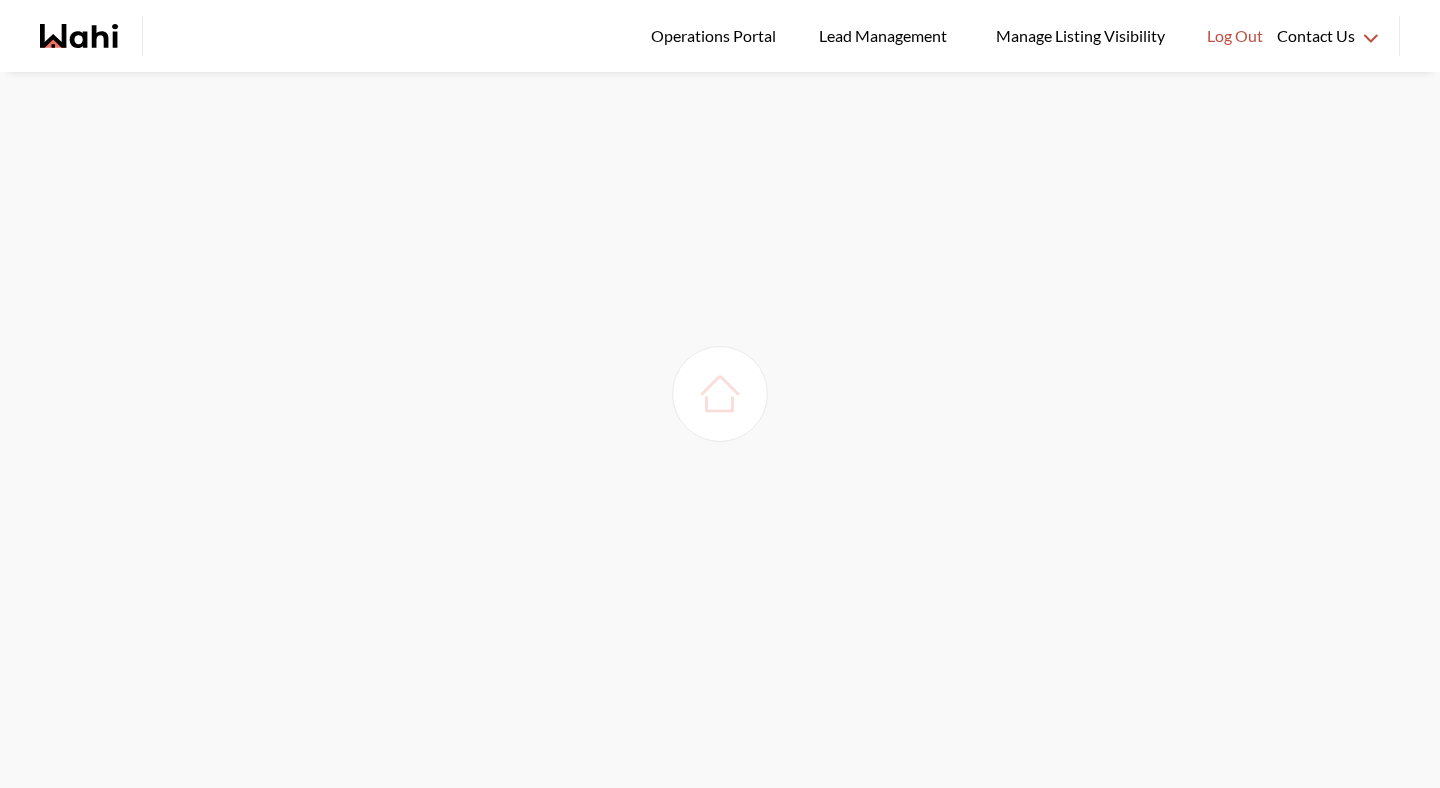 scroll, scrollTop: 0, scrollLeft: 0, axis: both 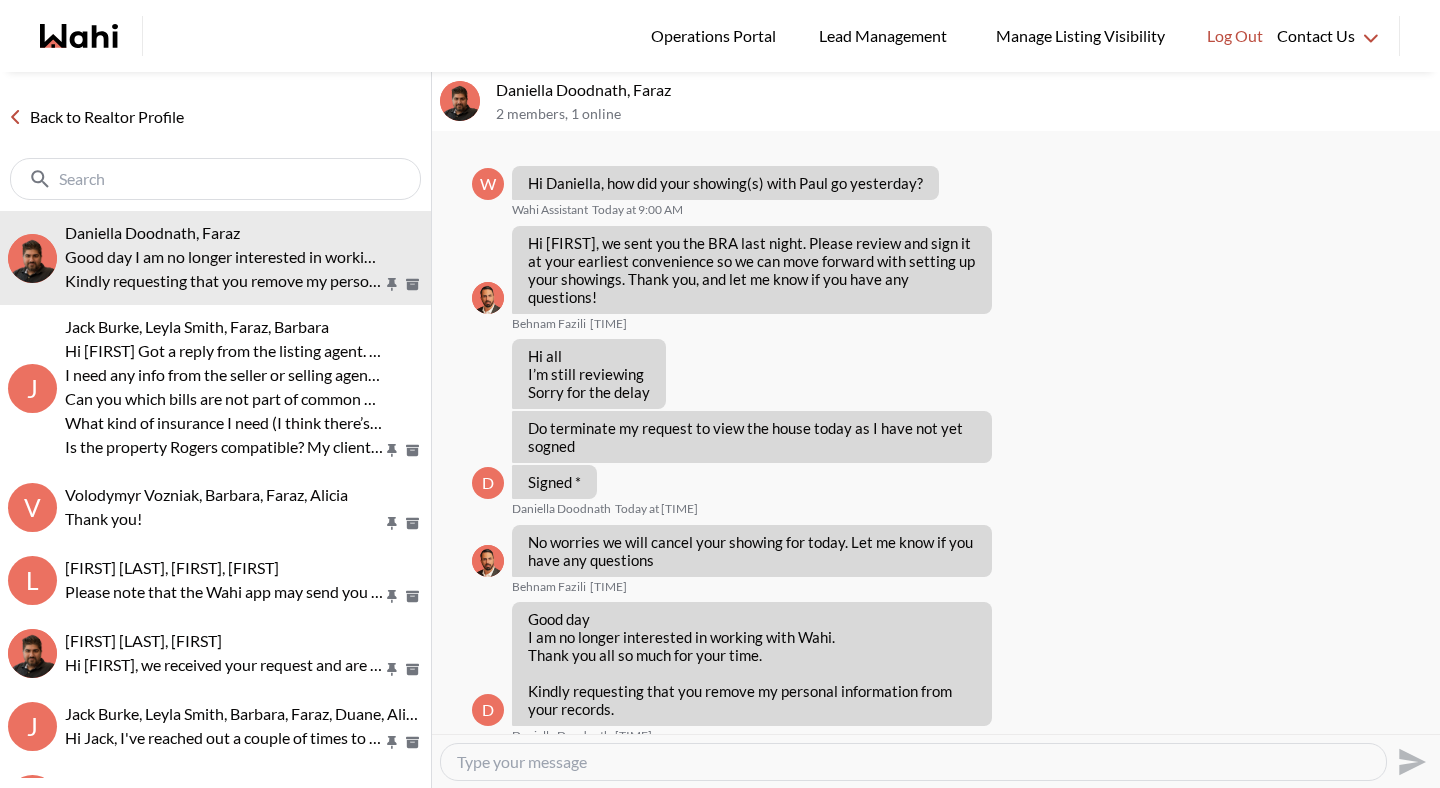 click at bounding box center (913, 762) 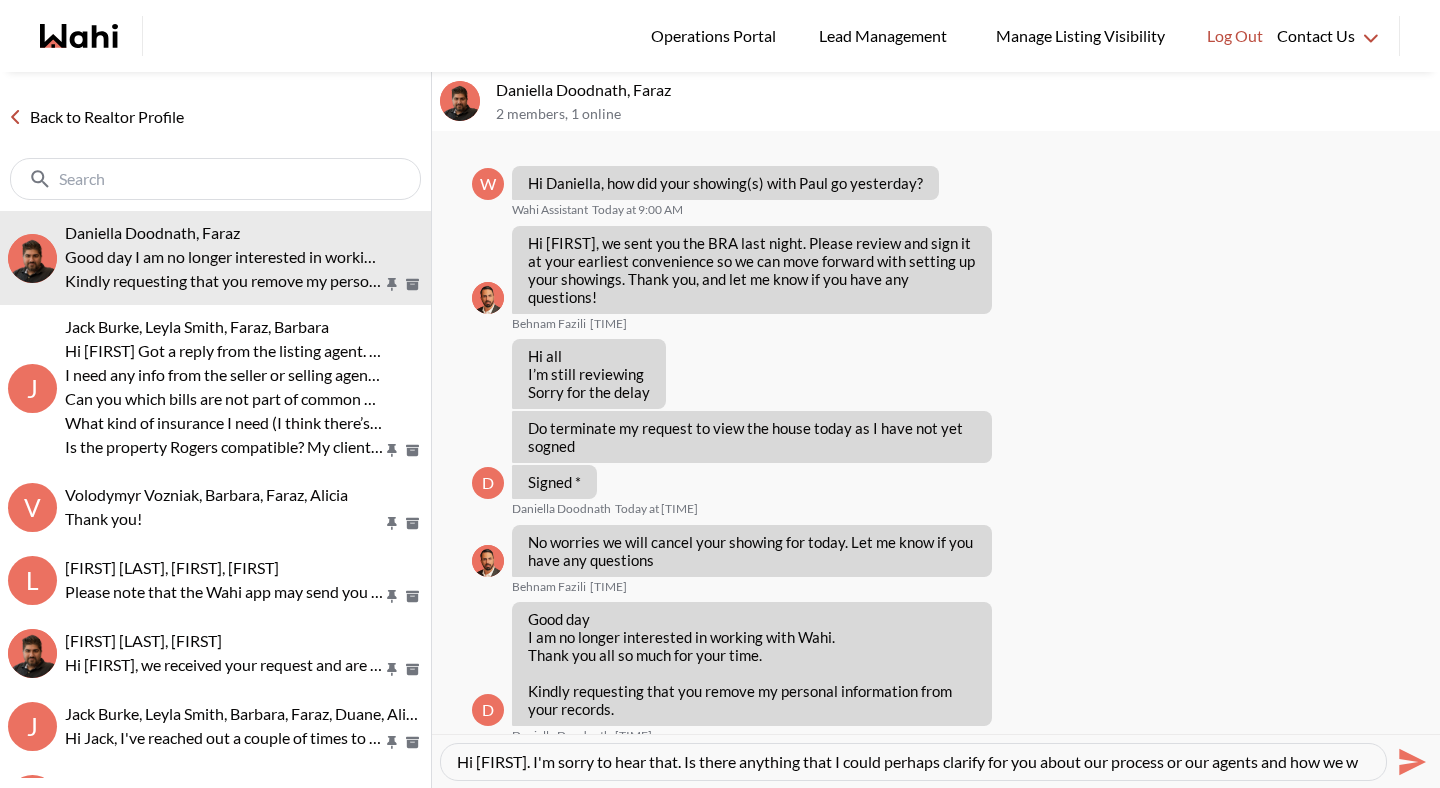scroll, scrollTop: 19, scrollLeft: 0, axis: vertical 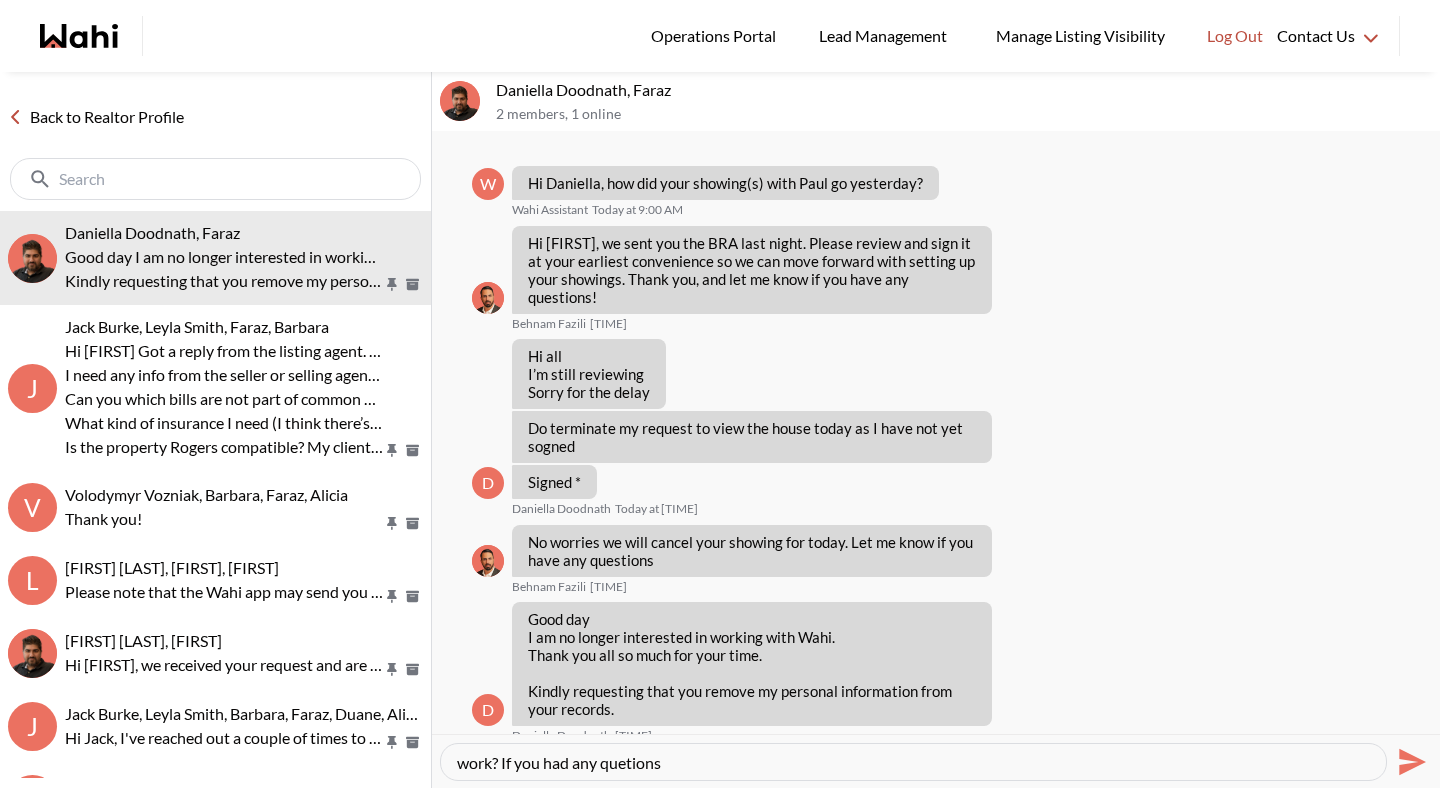 paste on "question" 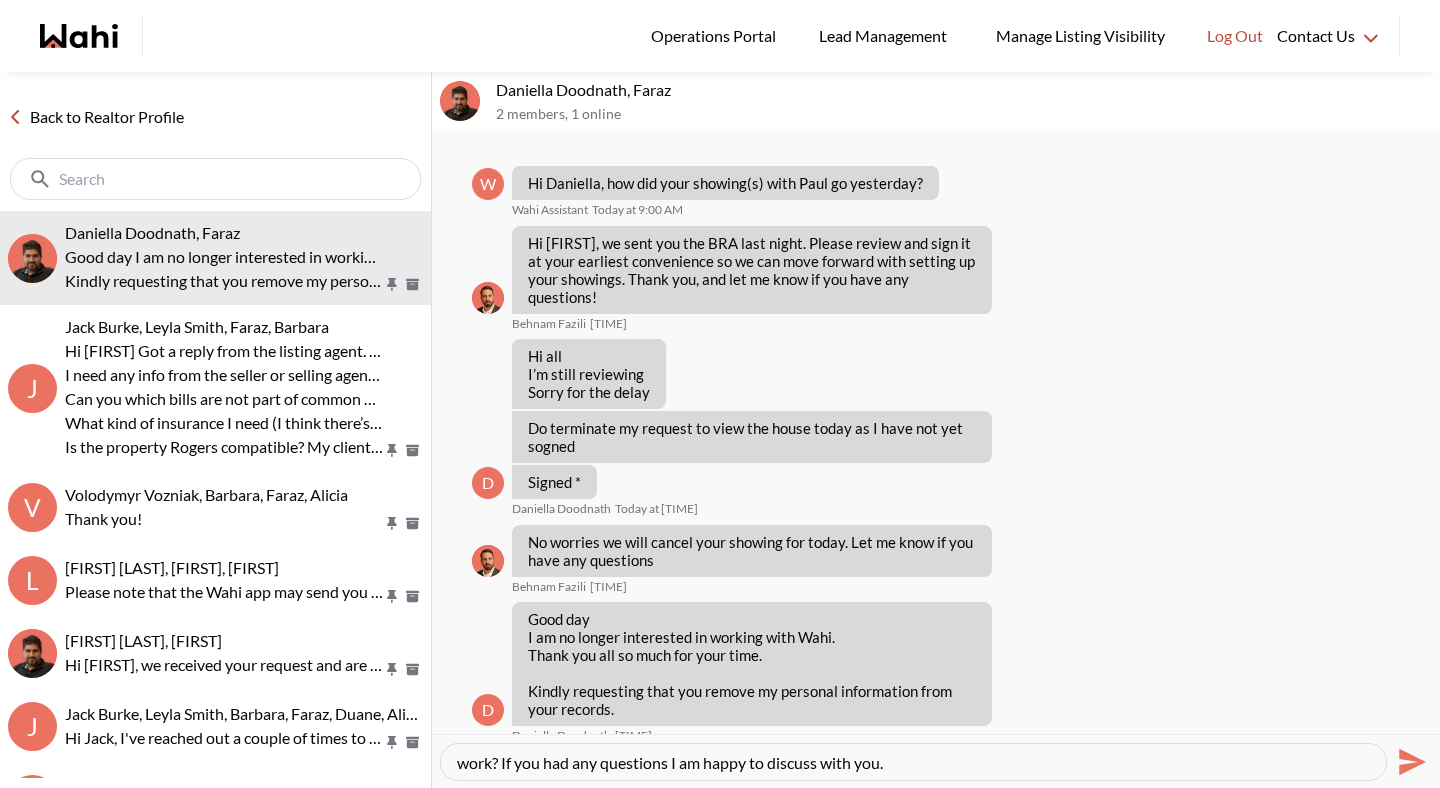 type on "Hi [FIRST]. I'm sorry to hear that. Is there anything that I could perhaps clarify for you about our process or our agents and how we work? If you had any questions I am happy to discuss with you." 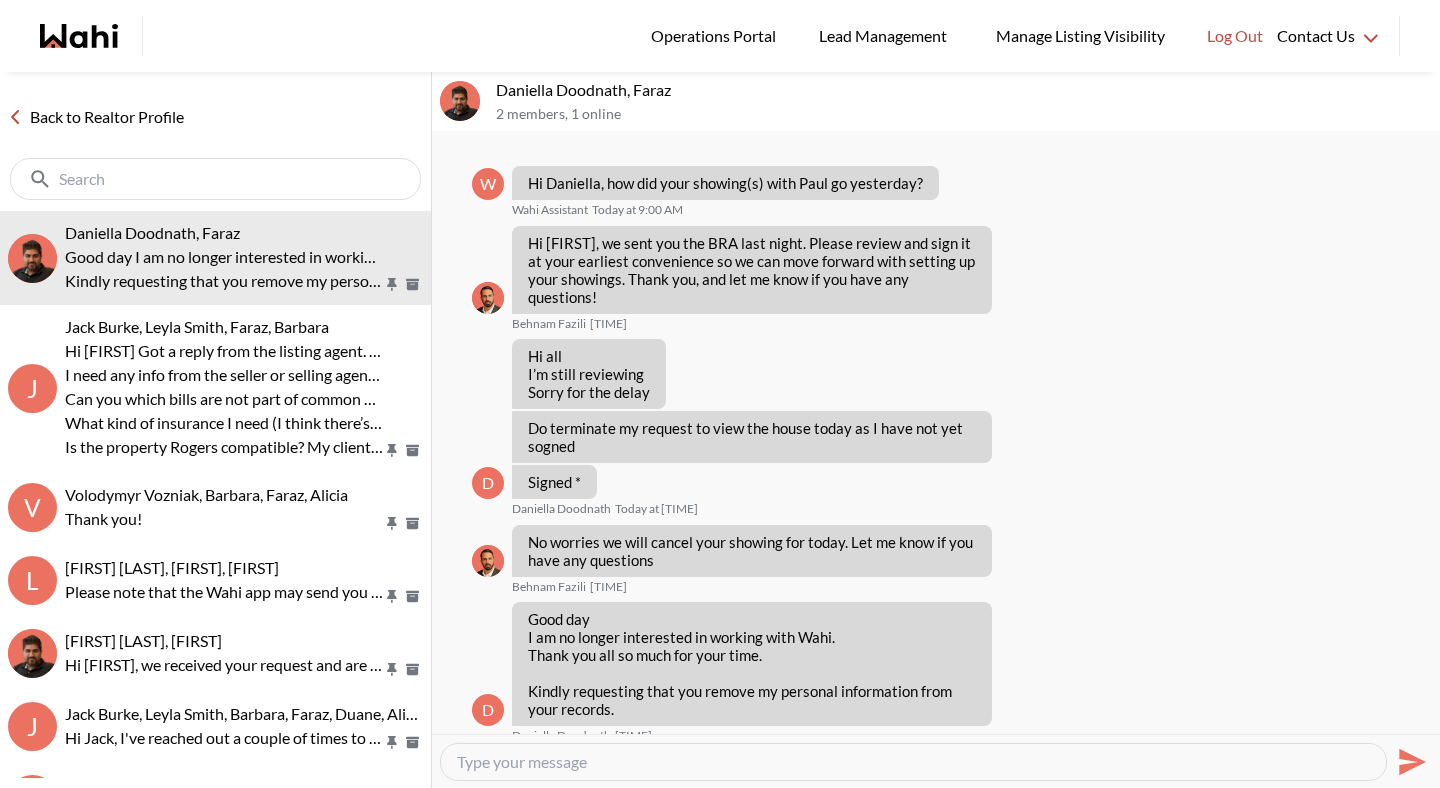 scroll, scrollTop: 2077, scrollLeft: 0, axis: vertical 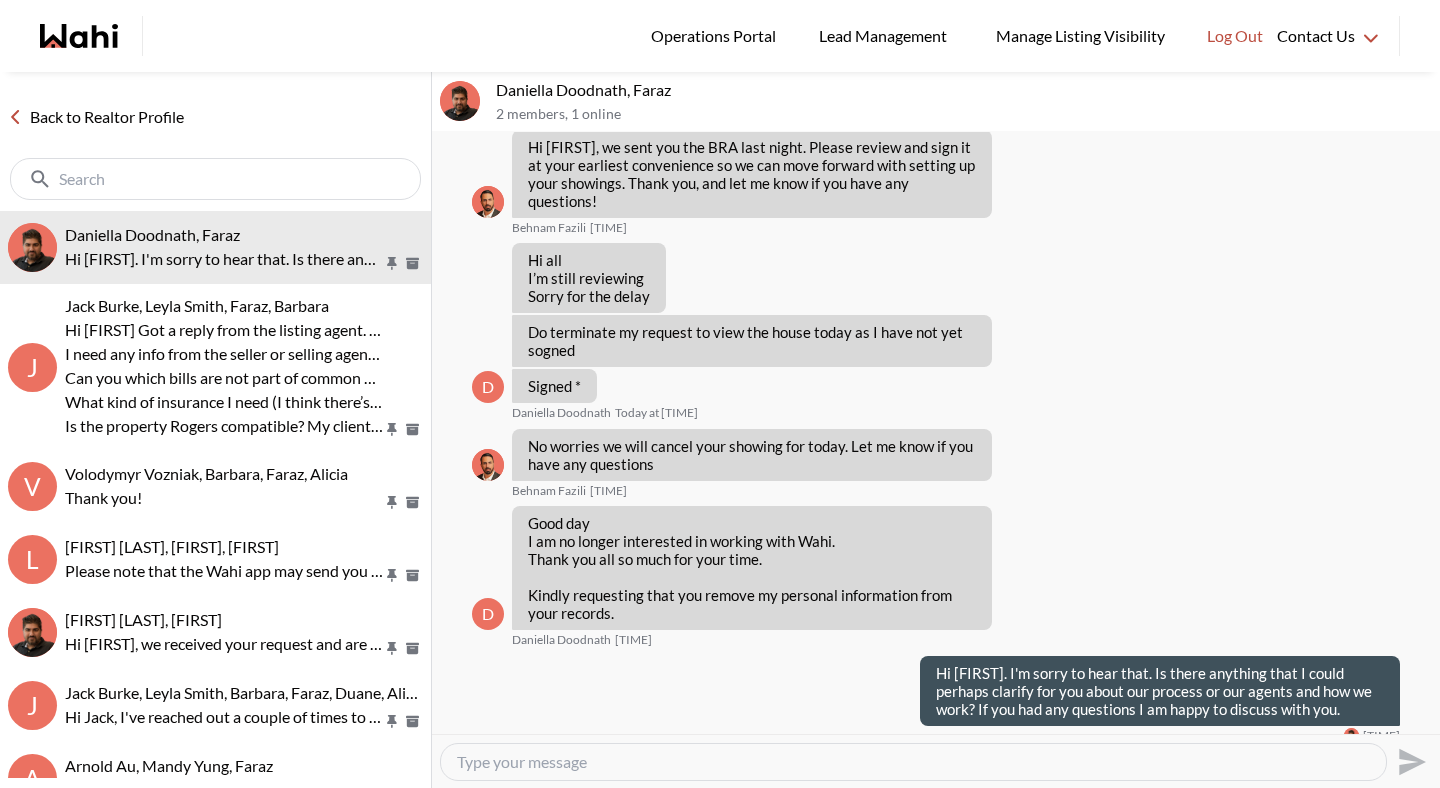 click on "Back to Realtor Profile" at bounding box center (96, 117) 